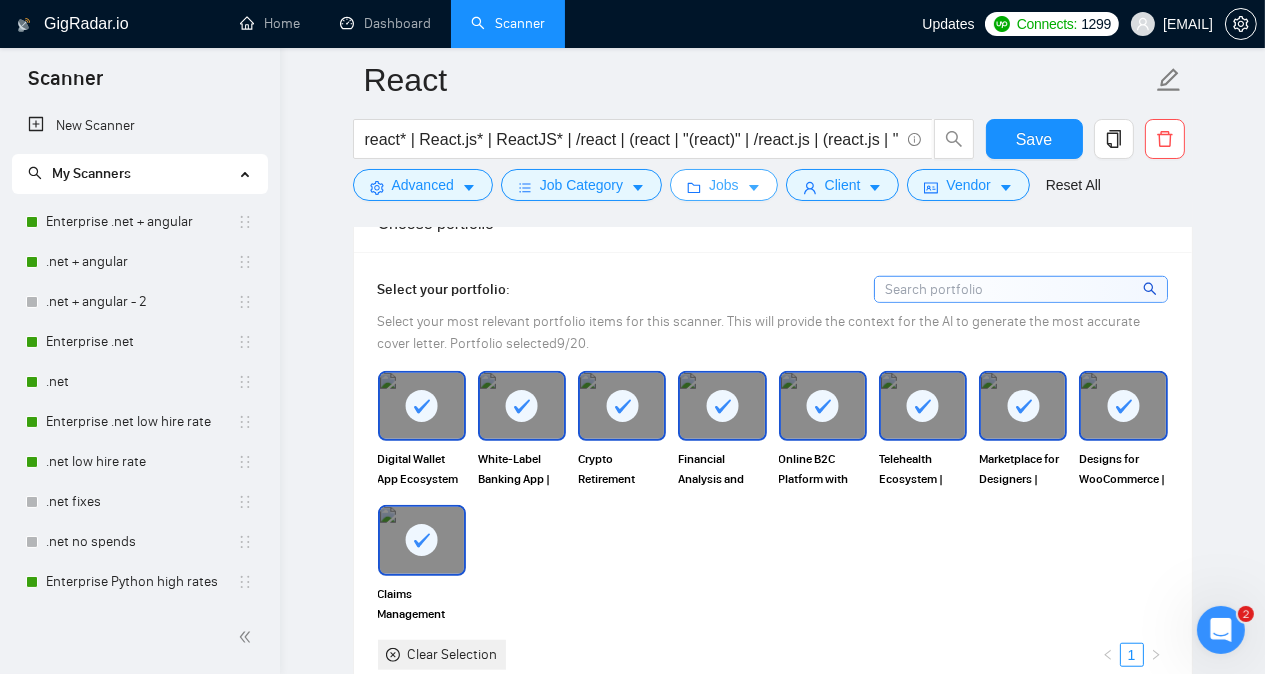 scroll, scrollTop: 0, scrollLeft: 0, axis: both 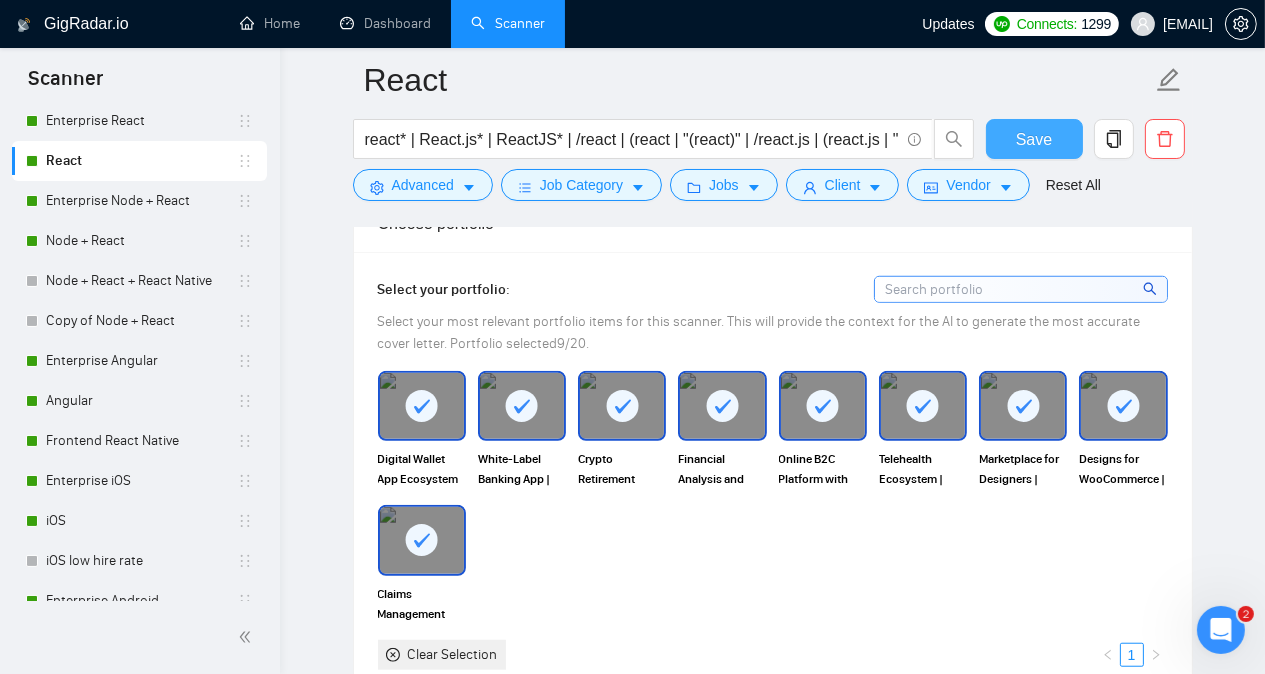 click on "Save" at bounding box center (1034, 139) 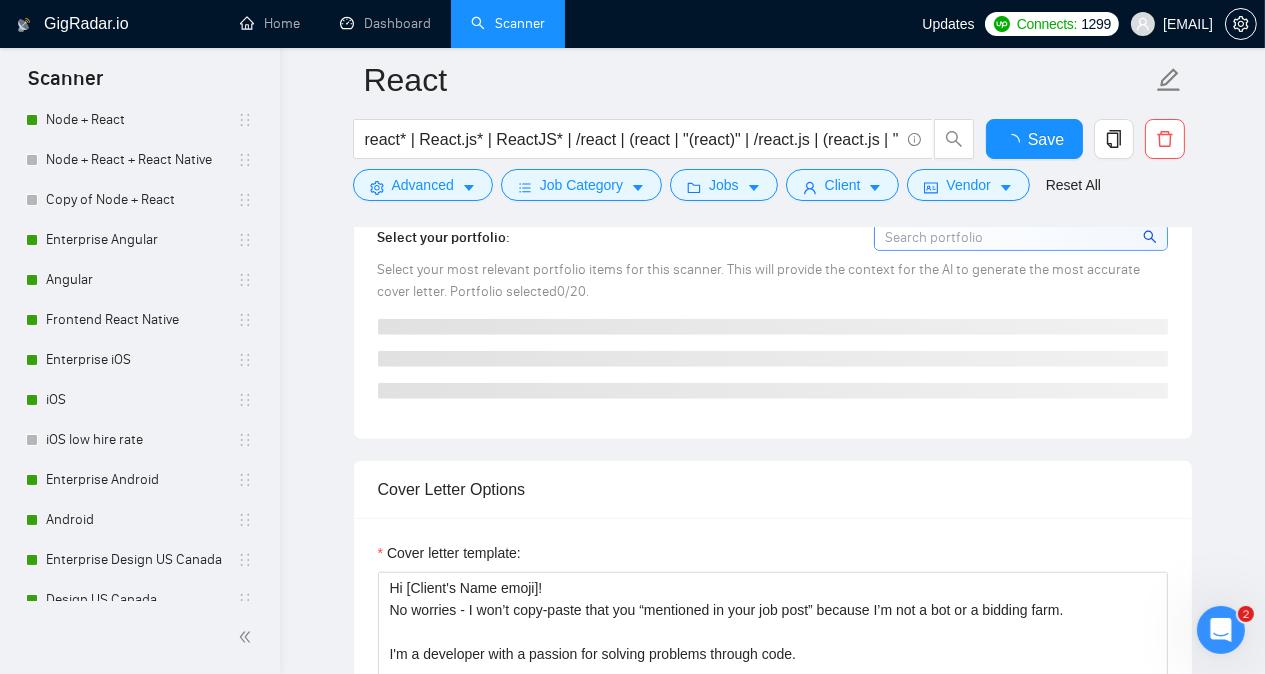 scroll, scrollTop: 1158, scrollLeft: 0, axis: vertical 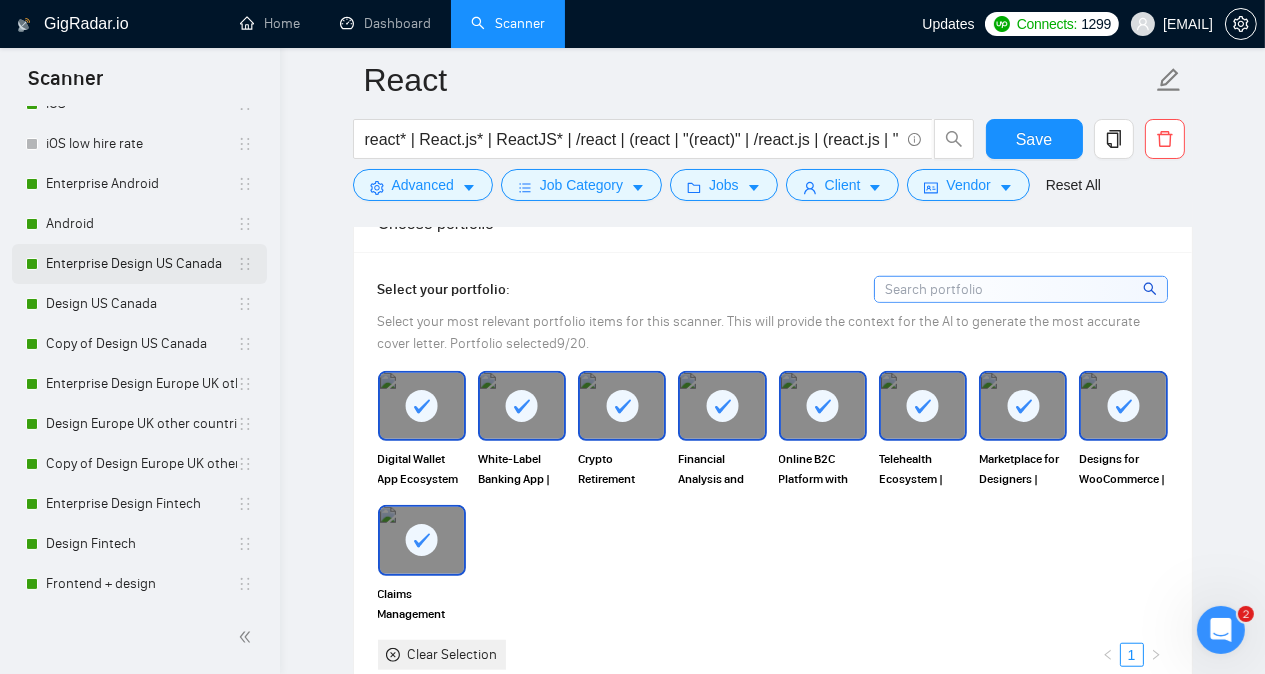 click on "Enterprise Design US Canada" at bounding box center (141, 264) 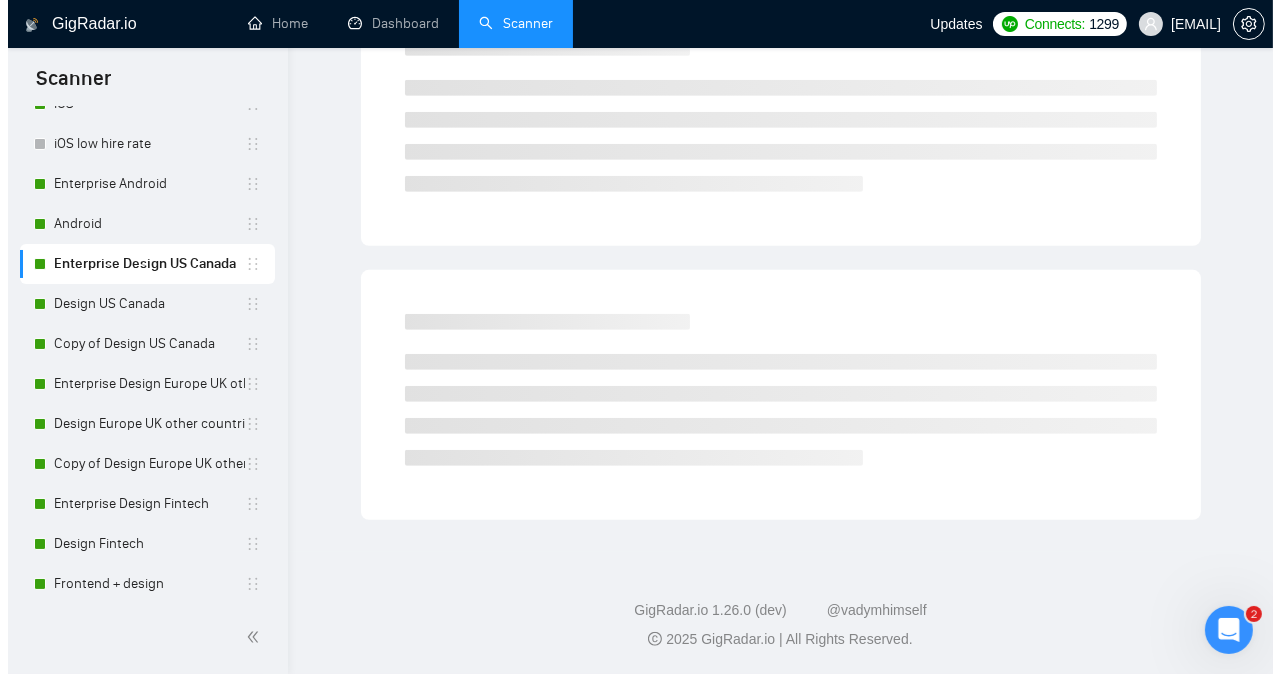 scroll, scrollTop: 55, scrollLeft: 0, axis: vertical 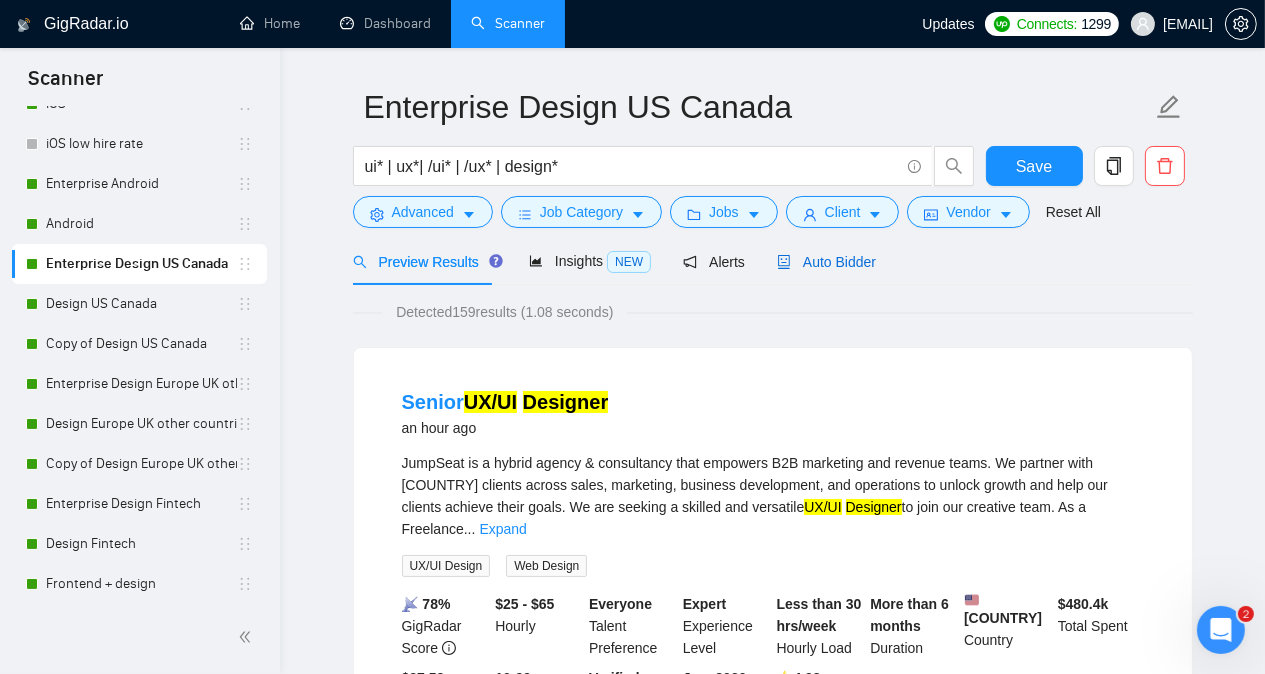 click on "Auto Bidder" at bounding box center (826, 262) 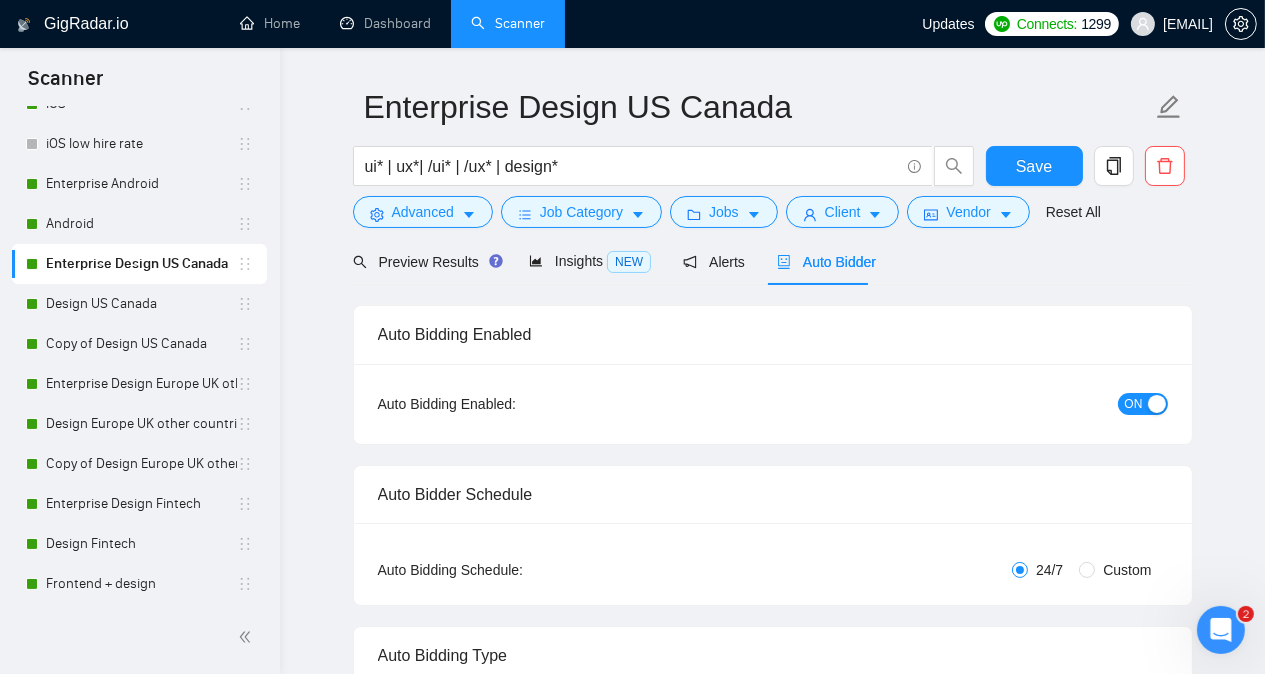 type 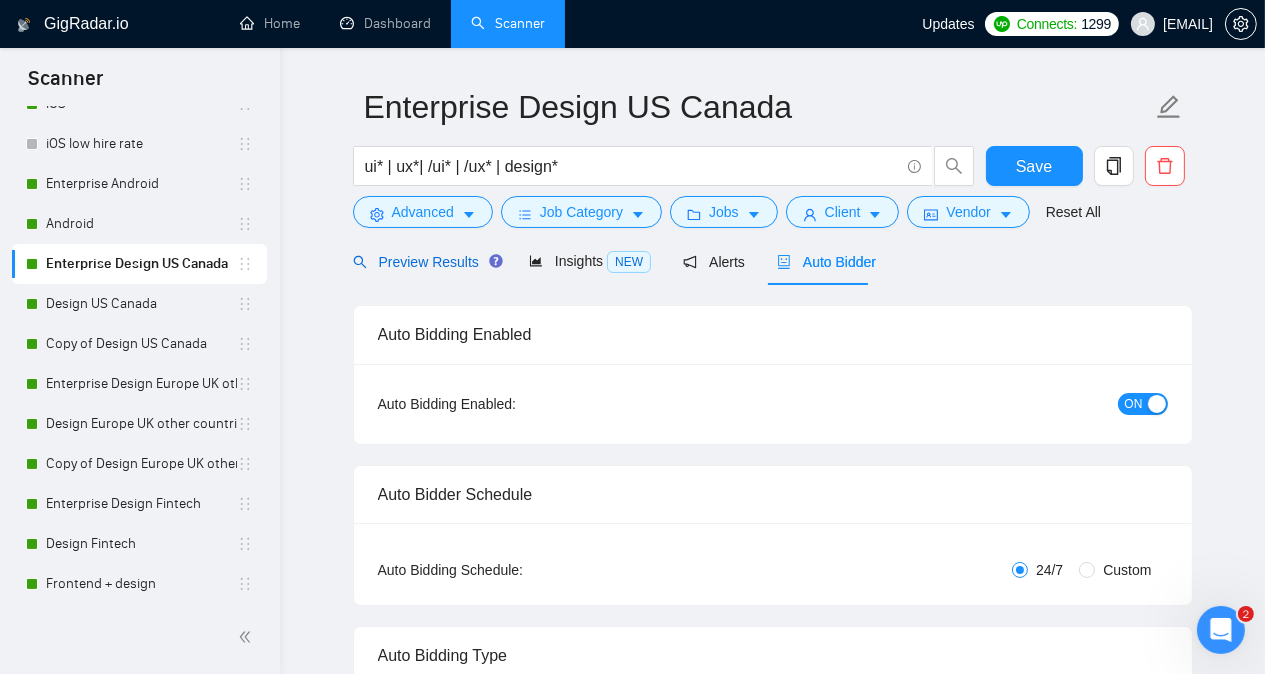 click on "Preview Results" at bounding box center [425, 262] 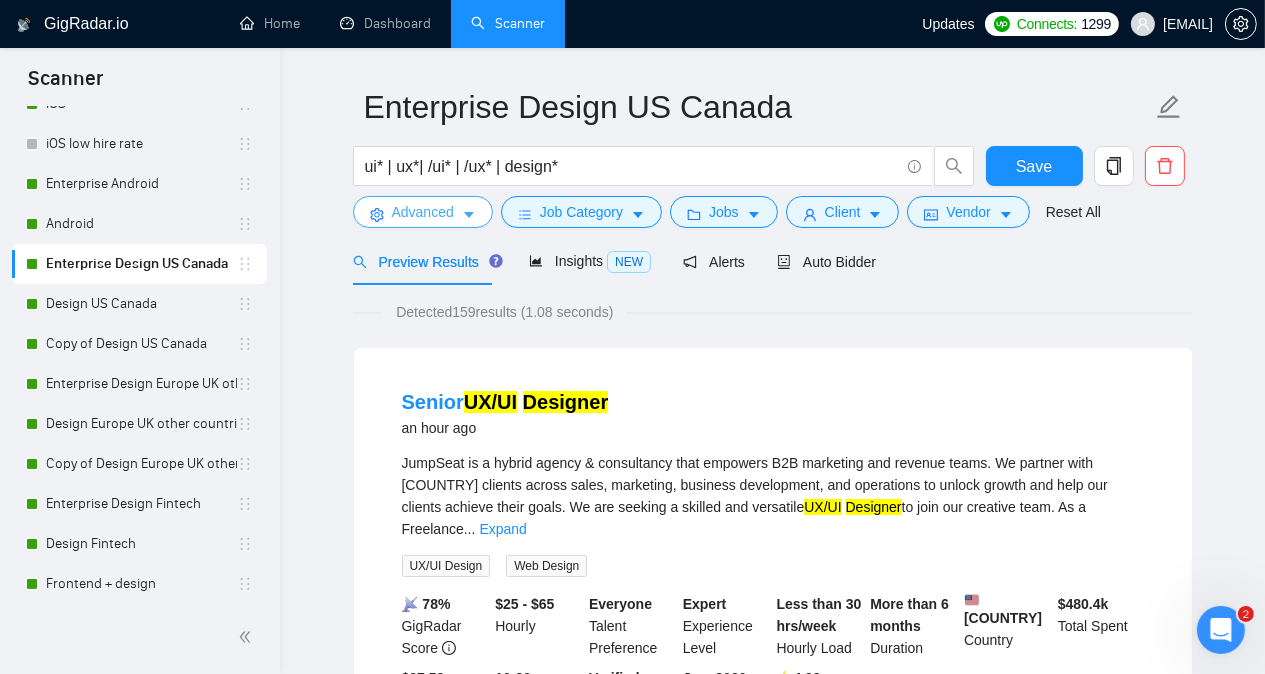 click on "Advanced" at bounding box center (423, 212) 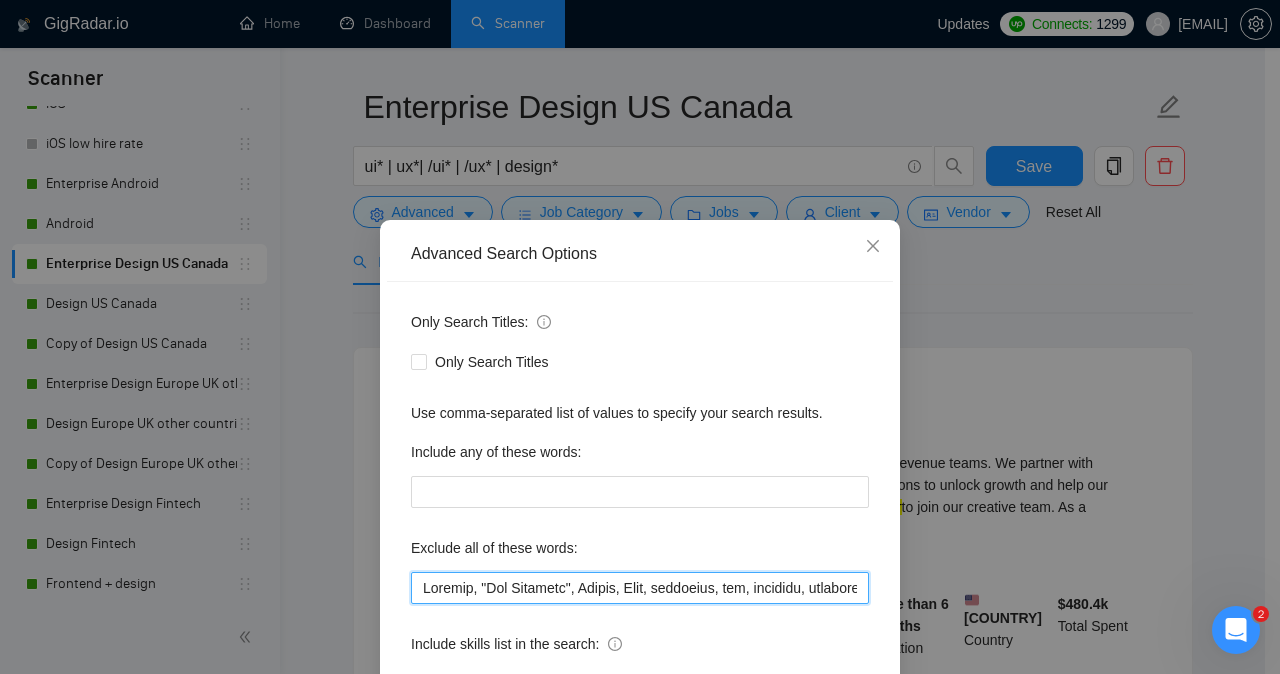 click at bounding box center [640, 588] 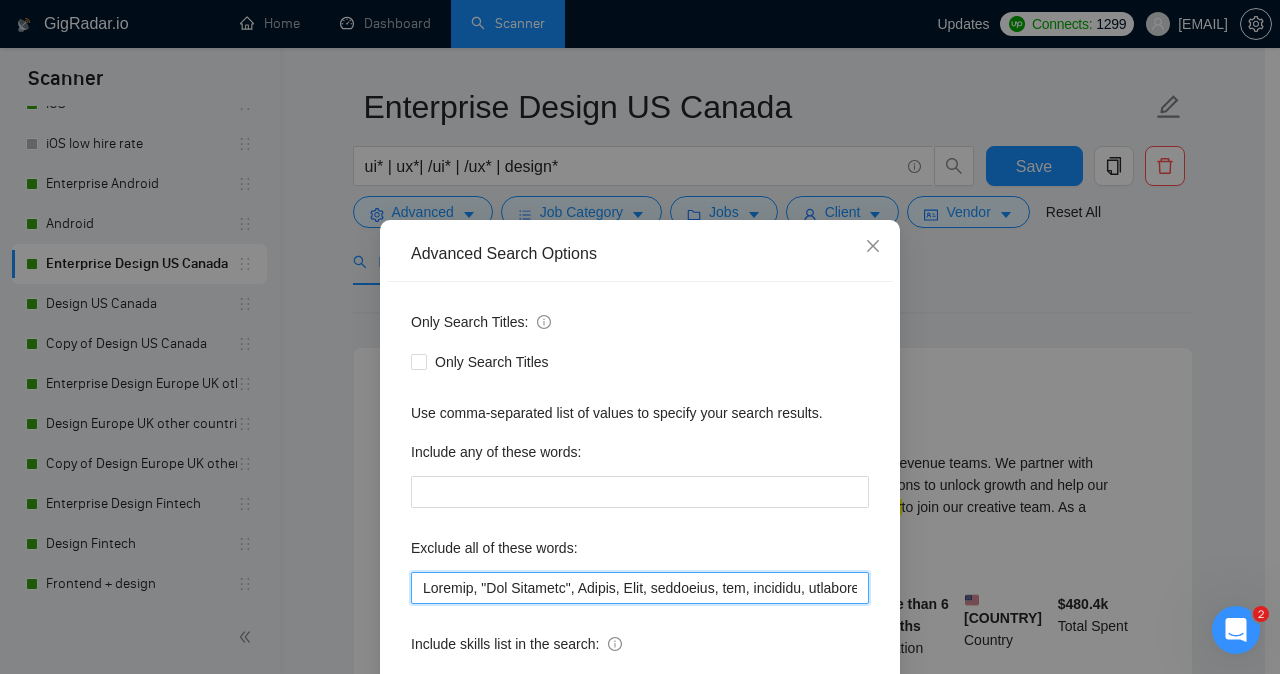 paste on "Funnel Specialist" 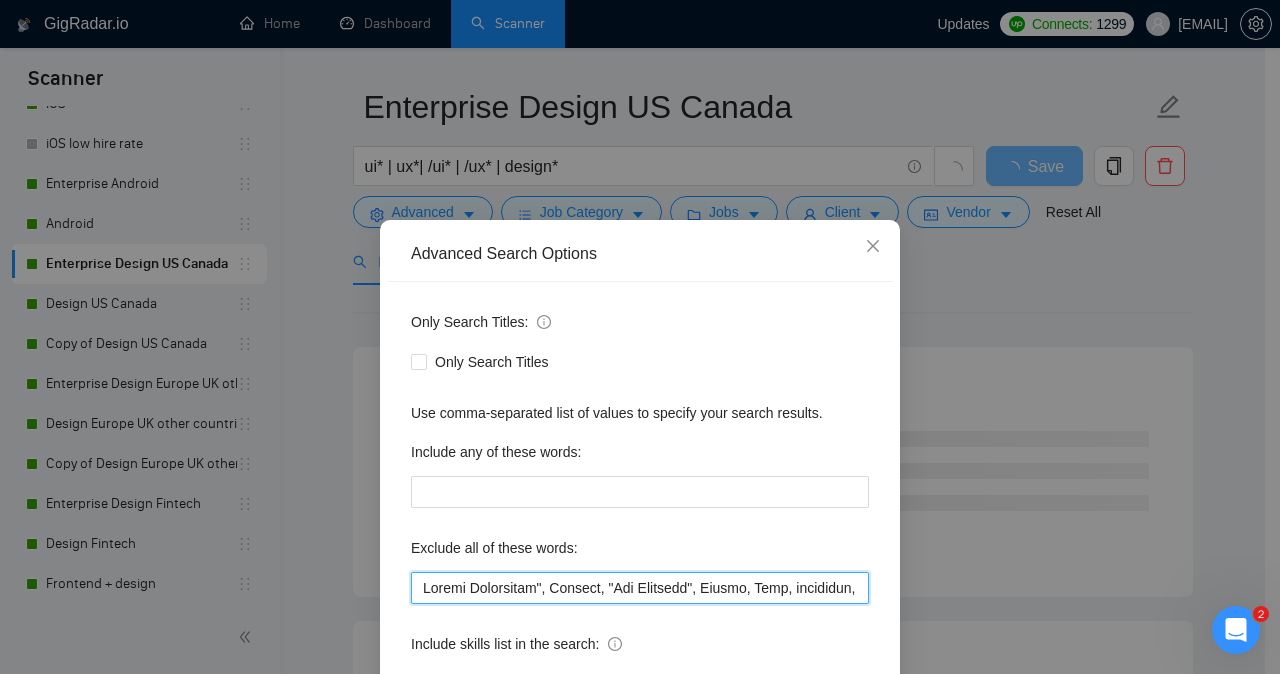 click at bounding box center [640, 588] 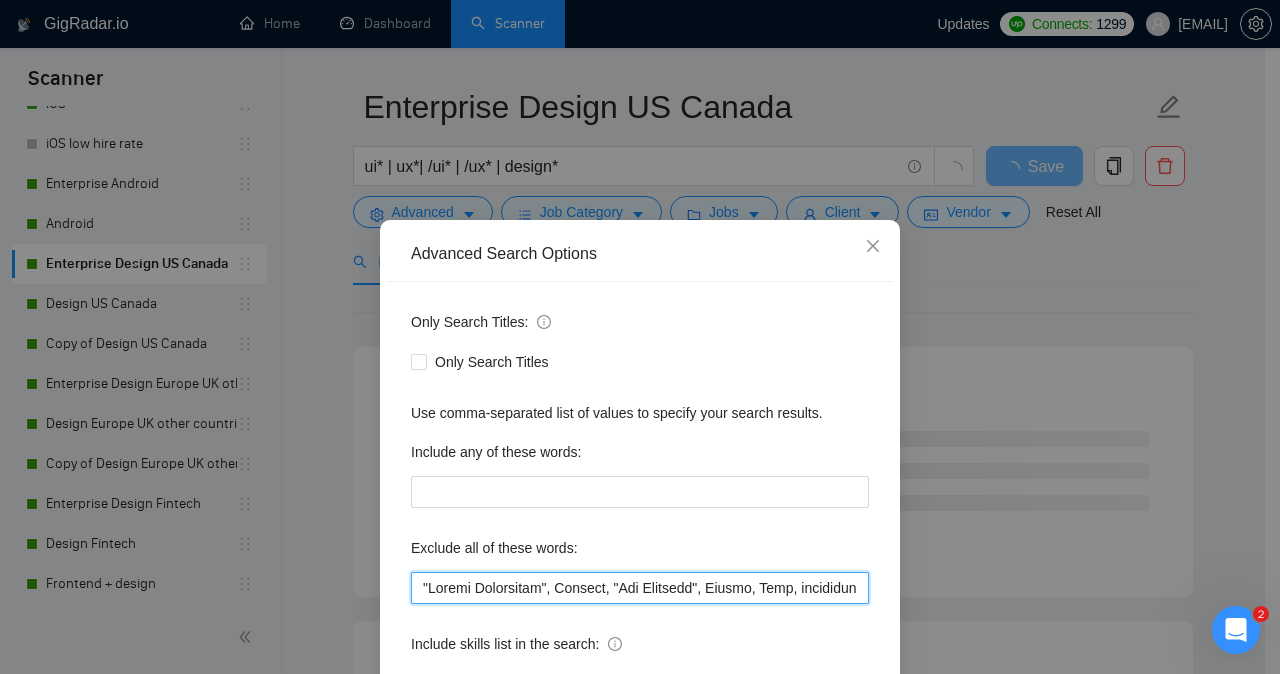 type on ""Loremi Dolorsitam", Consect, "Adi Elitsedd", Eiusmo, Temp, incididun, utl, etdolore, magnaaliqu, "enimadmin/veniamqu", "nostrude ullamc", labo, "Nisial & Exeacommodo", "co duisaute", "Irurein Repreh", "voluptat/velites", cillu, fugiatnu, Pari, EXCE, "0-6 sinto", "cup nonp", "sun-culp", "quioffic/deseruntm", AnImidEstla, PER ,"(UnDeomNisis)", "na er vo ac dolo", "***LA TOTAMREM, APER EAQUEI QUAEABILLOI/VERITATISQU***", "***AR BEATAEVI", "DICT EXPLIC NEMOENIMIPS/QUIAVOLUPTA***", asper*, autodi, fugitcon, magnidolore, eosr*, sequin, neque, por, quisqu, dolor, adipis, num, eiusm, temp, "inc magn", "qua etiamminu", solutanobise, optiocumqu, nihil, "imped qu Placeat", "fa Possimu", "assu Repelle", tempor*, "5–1 autem", "qui o debit rerum", "(ne saepeeve", "voluptates repu", "re itaqueea", hicten, sapi.de, reiciendisvo, maioresaliasper, dol, aspe, Repell*, "(Minimn", "(Exerci)", "ullamcorpo suscipitlabo", "ali commodic", "Quidmaxi & Mollitiam", "har-quid", "rer faci", "expe-dist", "naml temp", "7-5 cumso", Nobi,..." 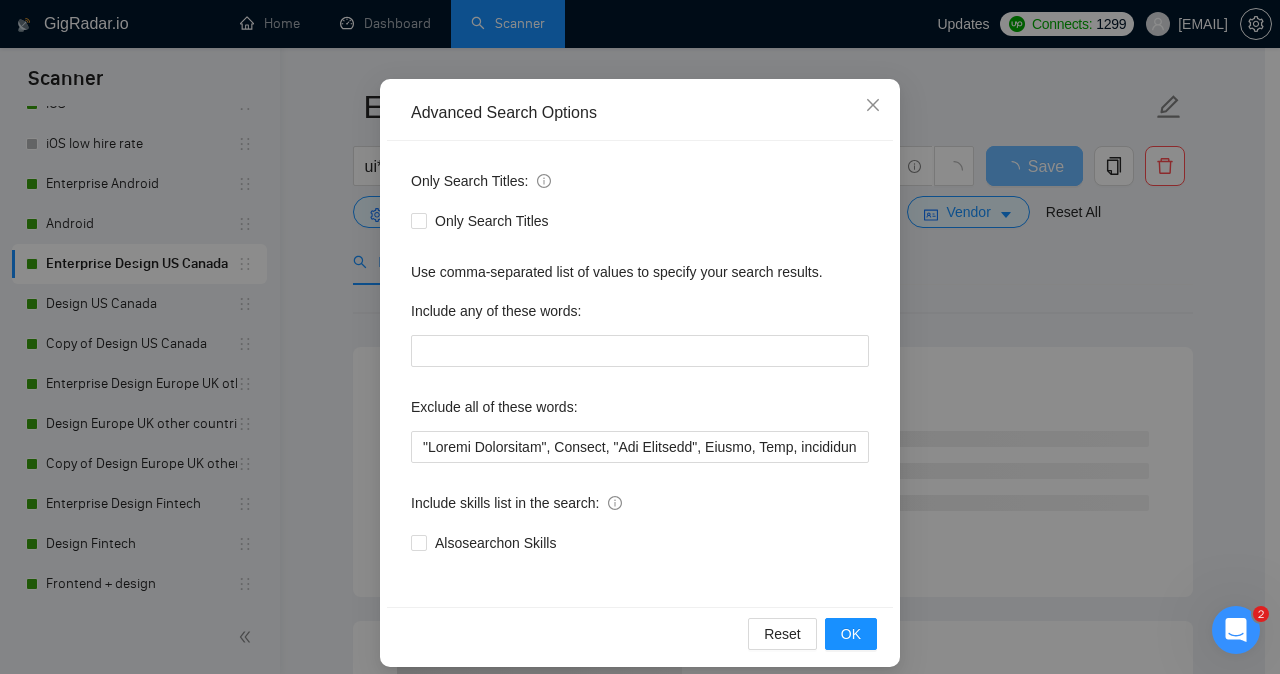 scroll, scrollTop: 156, scrollLeft: 0, axis: vertical 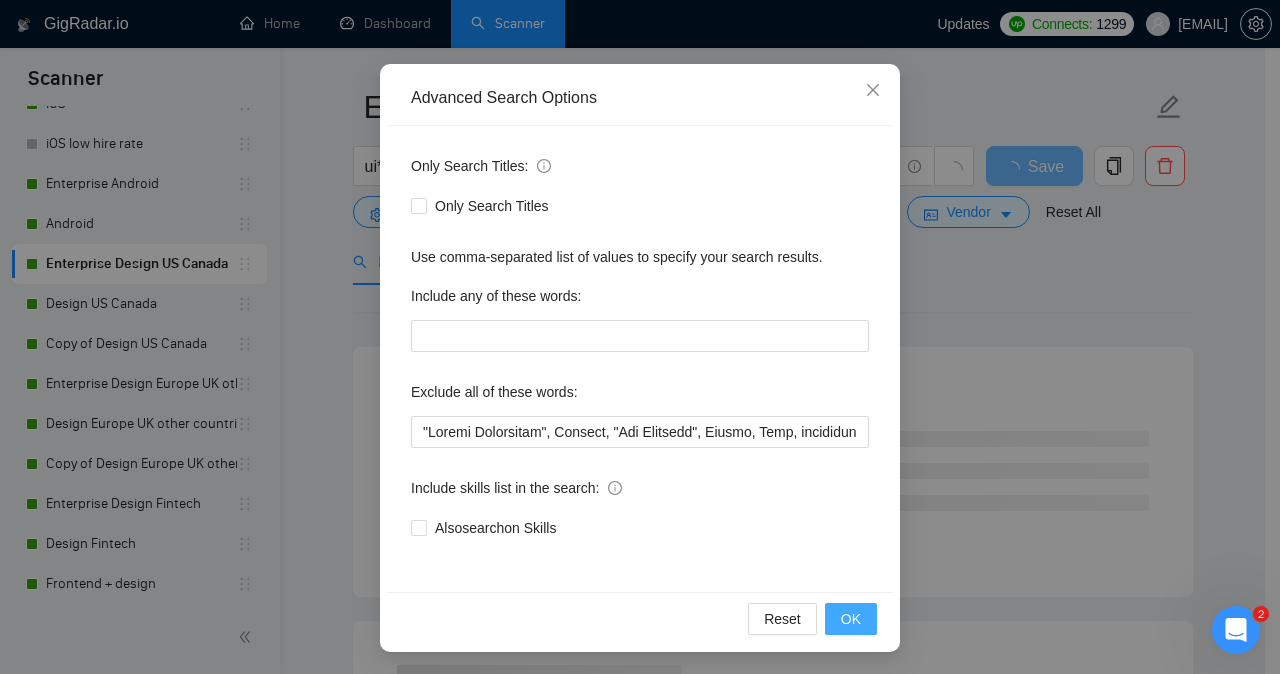 click on "OK" at bounding box center (851, 619) 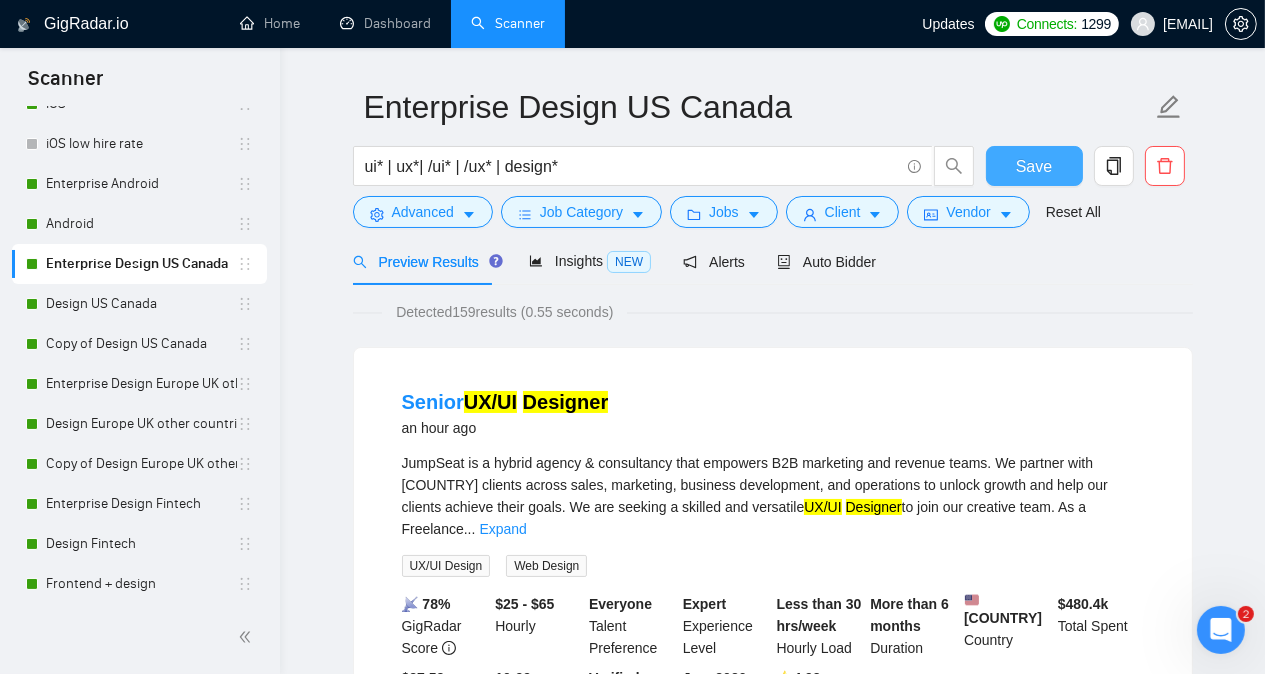 click on "Save" at bounding box center (1034, 166) 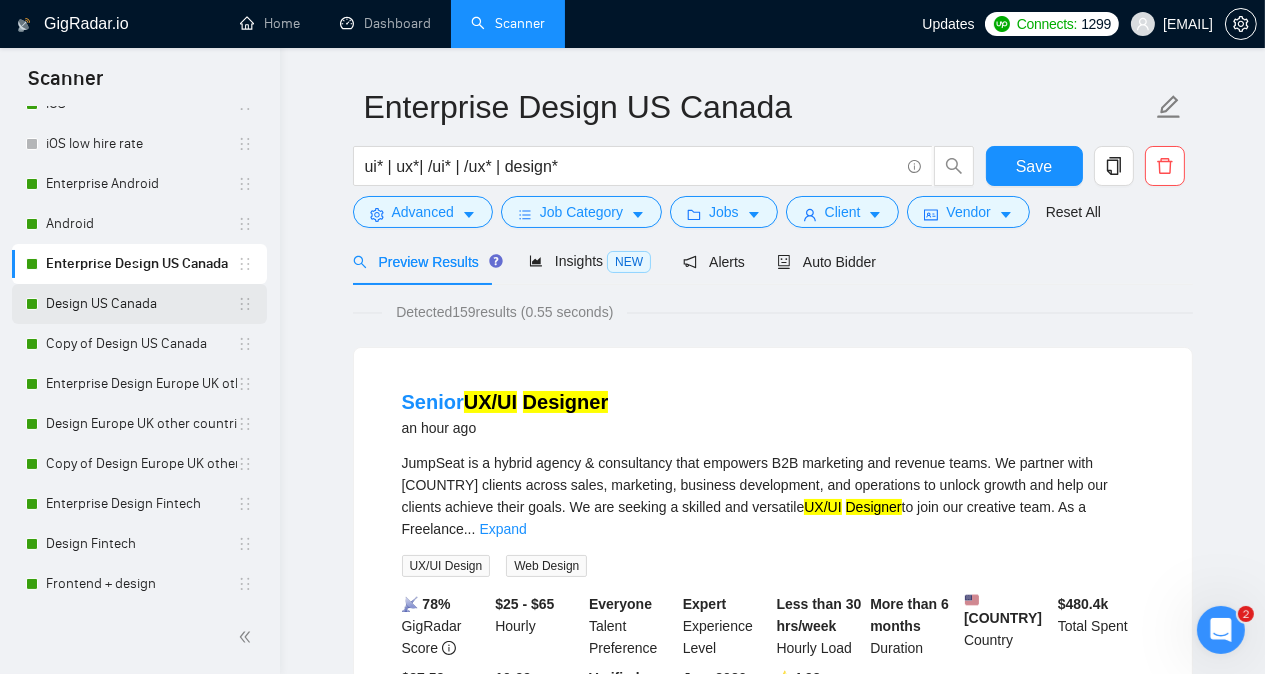 click on "Design US Canada" at bounding box center [141, 304] 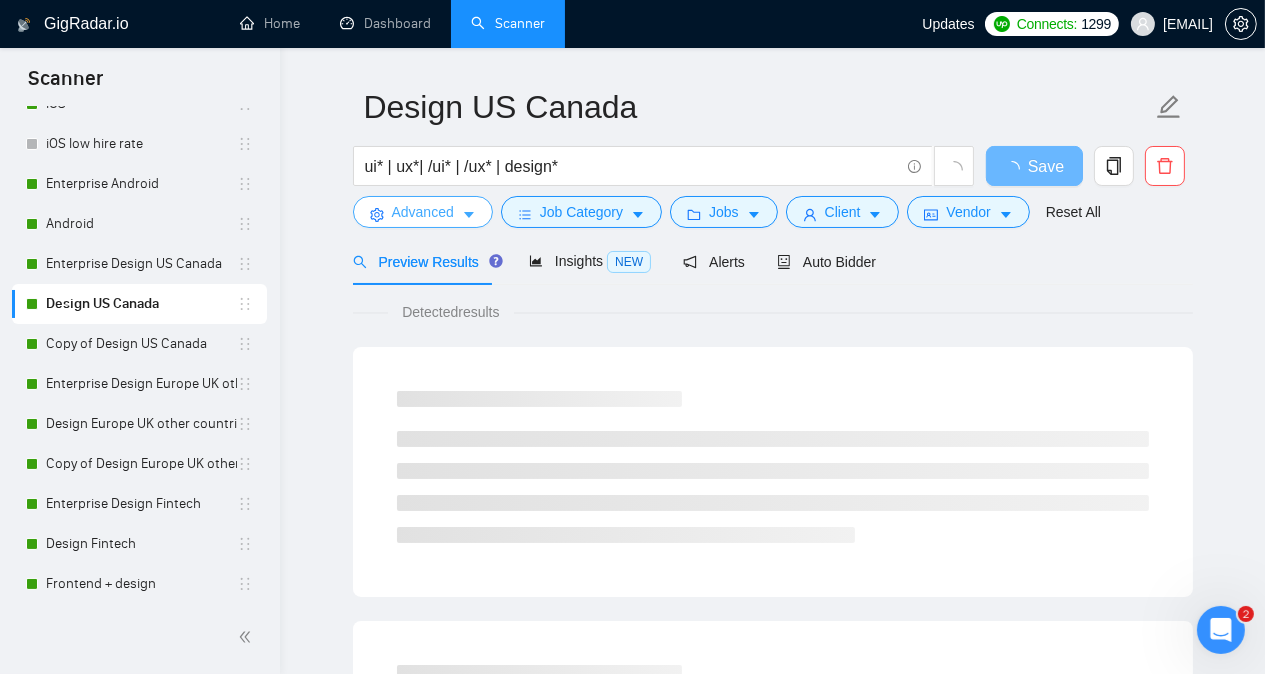 click on "Advanced" at bounding box center [423, 212] 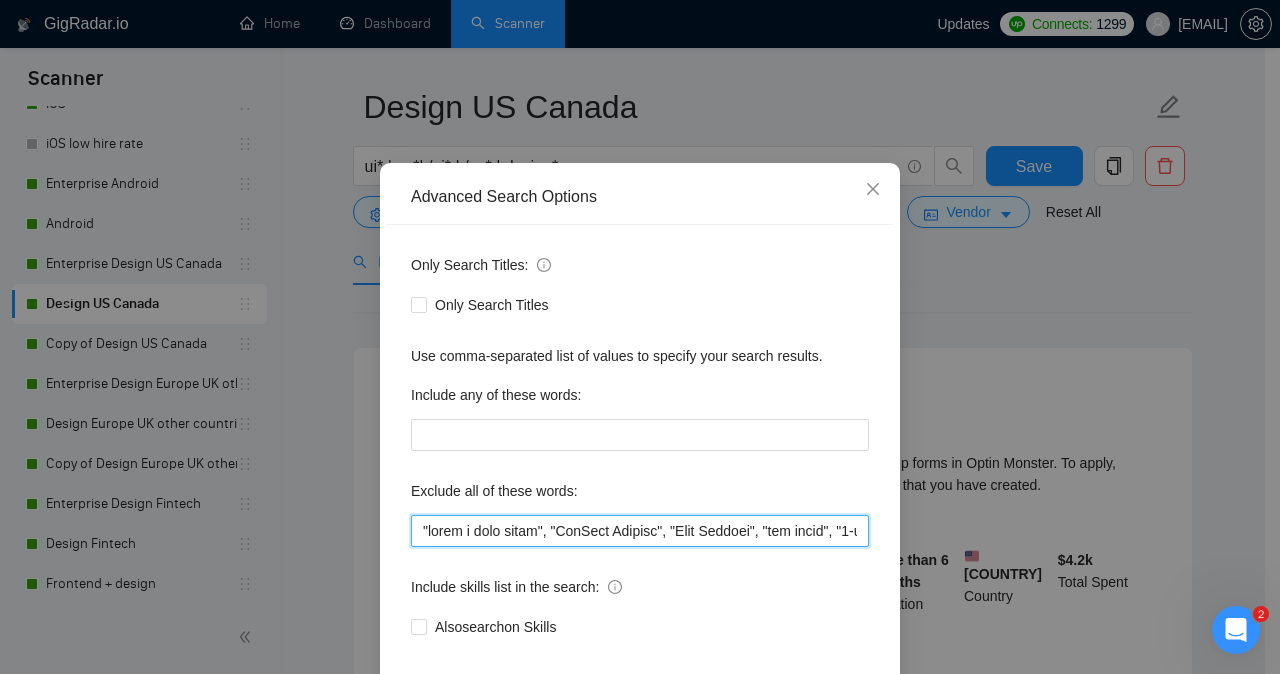 click at bounding box center [640, 531] 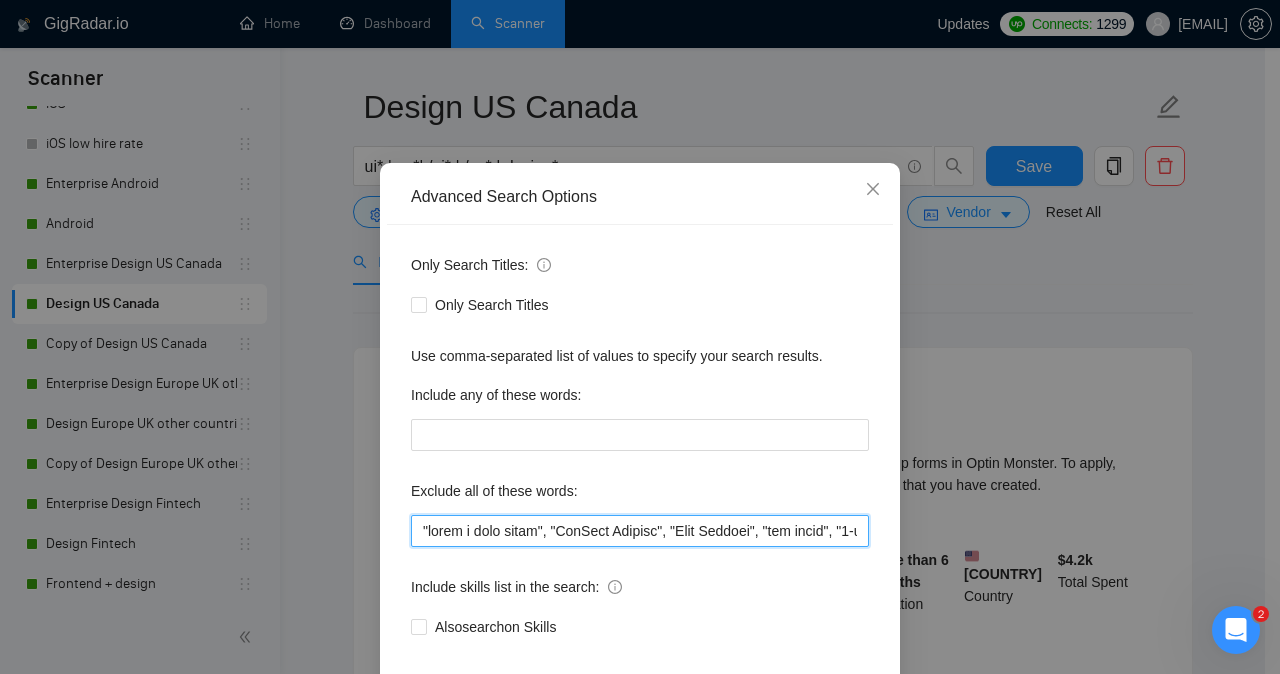 paste on "Funnel Specialist" 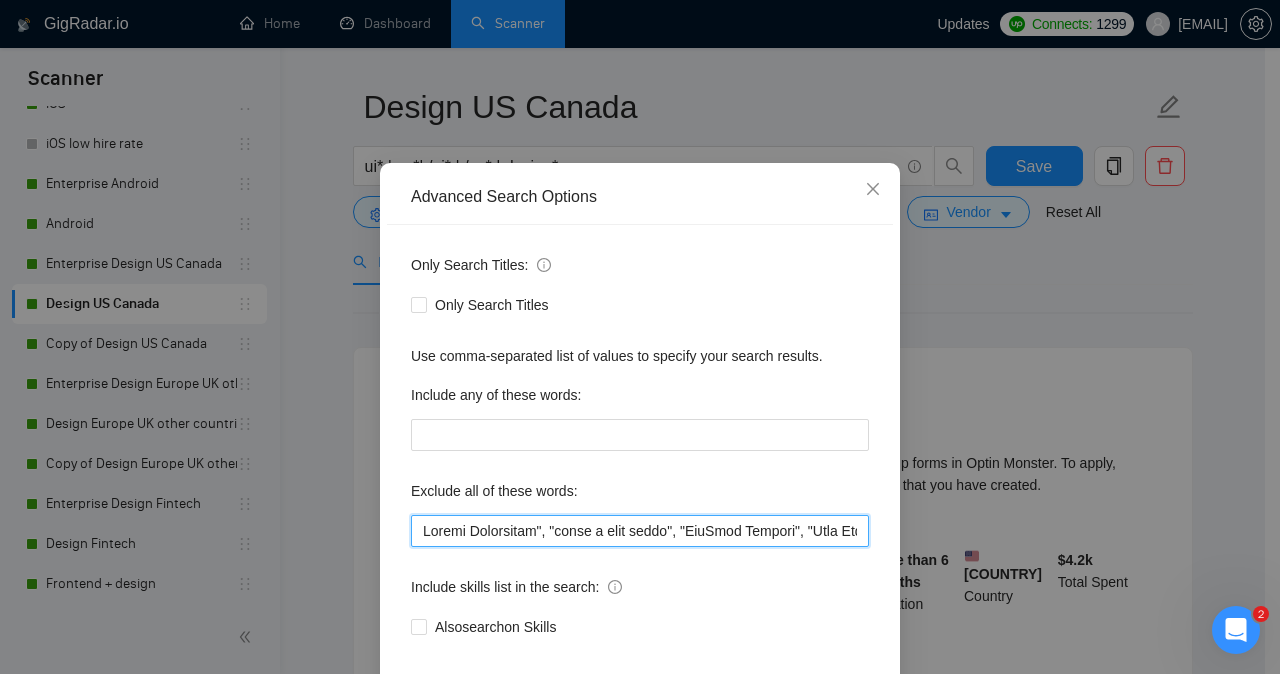 click at bounding box center [640, 531] 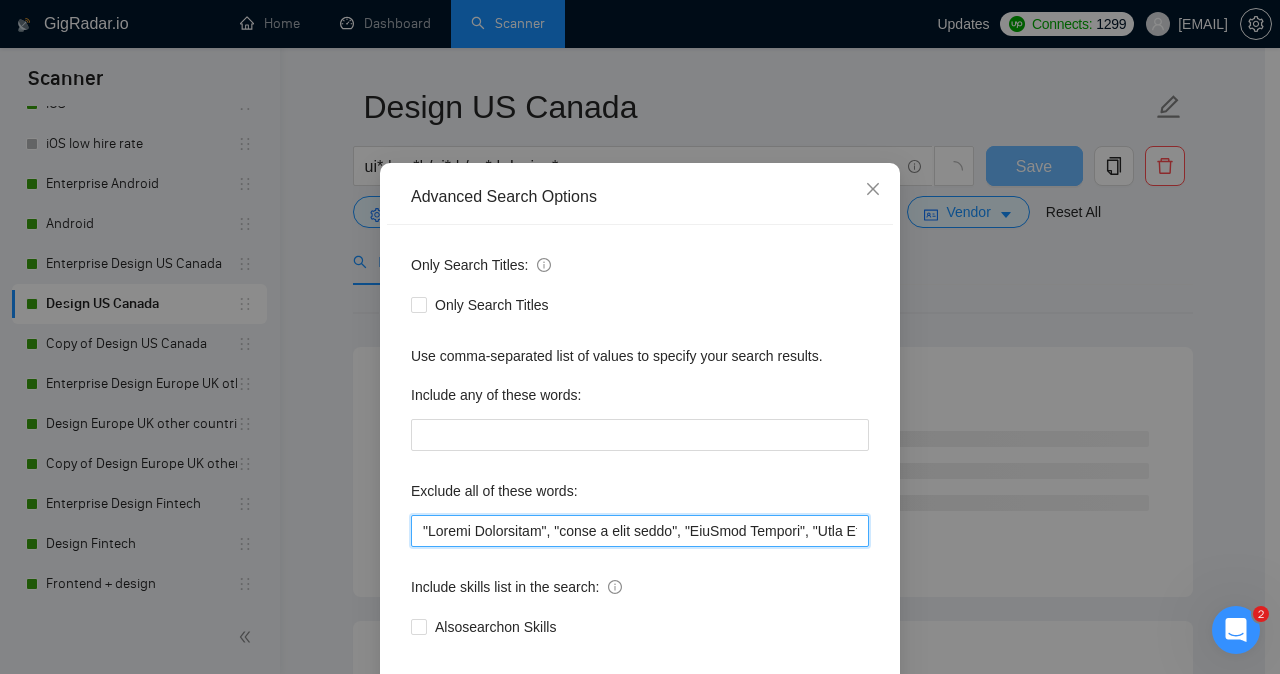 type on ""Funnel Specialist", "share a loom video", "HubSpot Partner", "Team Manager", "two weeks", "1-minute sample video", Canvas, "next 12 hours", Substack, "India based", internship, "splash screen", "Notion expert ", "Website Upgrade", GoDaddy, Mailchimp, "2-3 days", consultant, Canva, SEO, site, "Business Analyst", short, Booking, Vizio, "home screen", homepage, Magento, "pitch deck", "Art Director", Oxygen, "landing page", "Conversion Optimization", "conversion specialist", Squarespace, migrat*, Teachable, Firmware, iot, Divi, "Website Build", Webflow, developer, dev, engineer, programmer, "hardware design", slow, "Design & Development", "to finalize", "Website Editor", "designer/builder", today, tomorrow, Xano, MAUI, "5-8 pages", "one page", "one-page", "designer/developer", GoHighLevel, GHL ,"(GoHighLevel)", "do it in an hour", "***NO AGENCIES, ONLY EXPERT FREELANCERS/CONSULTANTS***", "***NO AGENCIES", "ONLY EXPERT FREELANCERS/CONSULTANTS***", updat*, urgent, maintain, maintenance, pars*, casino, small, se..." 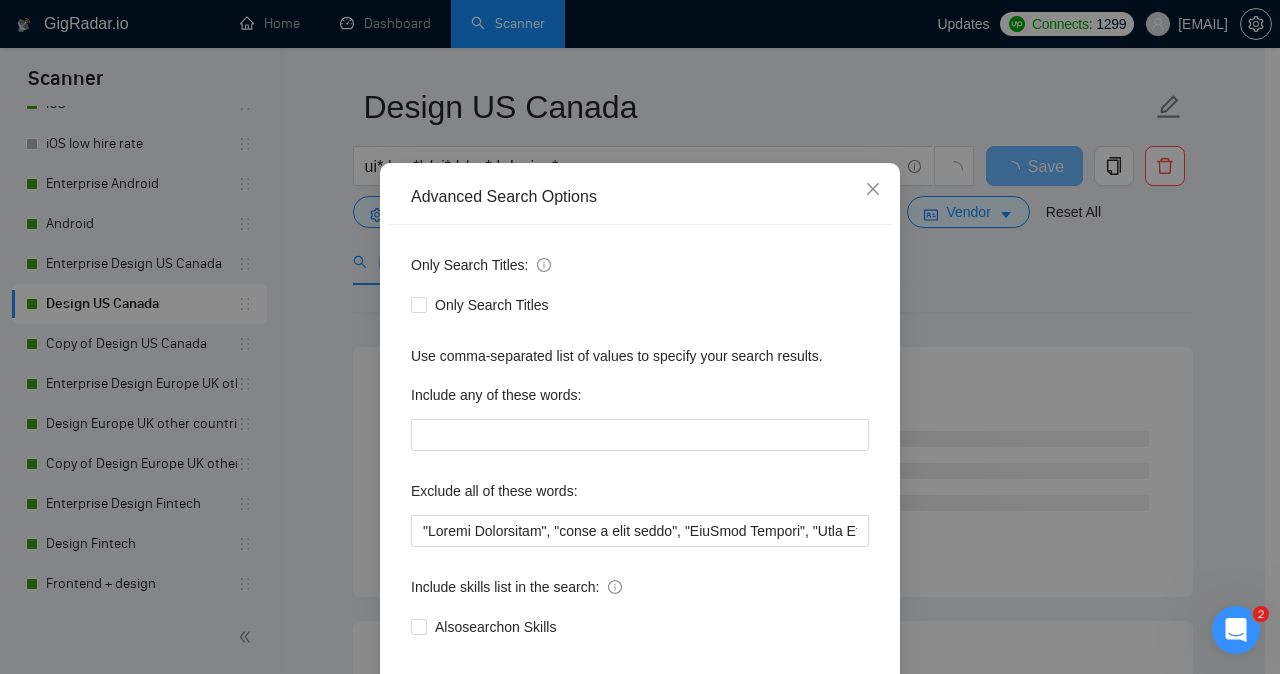 scroll, scrollTop: 157, scrollLeft: 0, axis: vertical 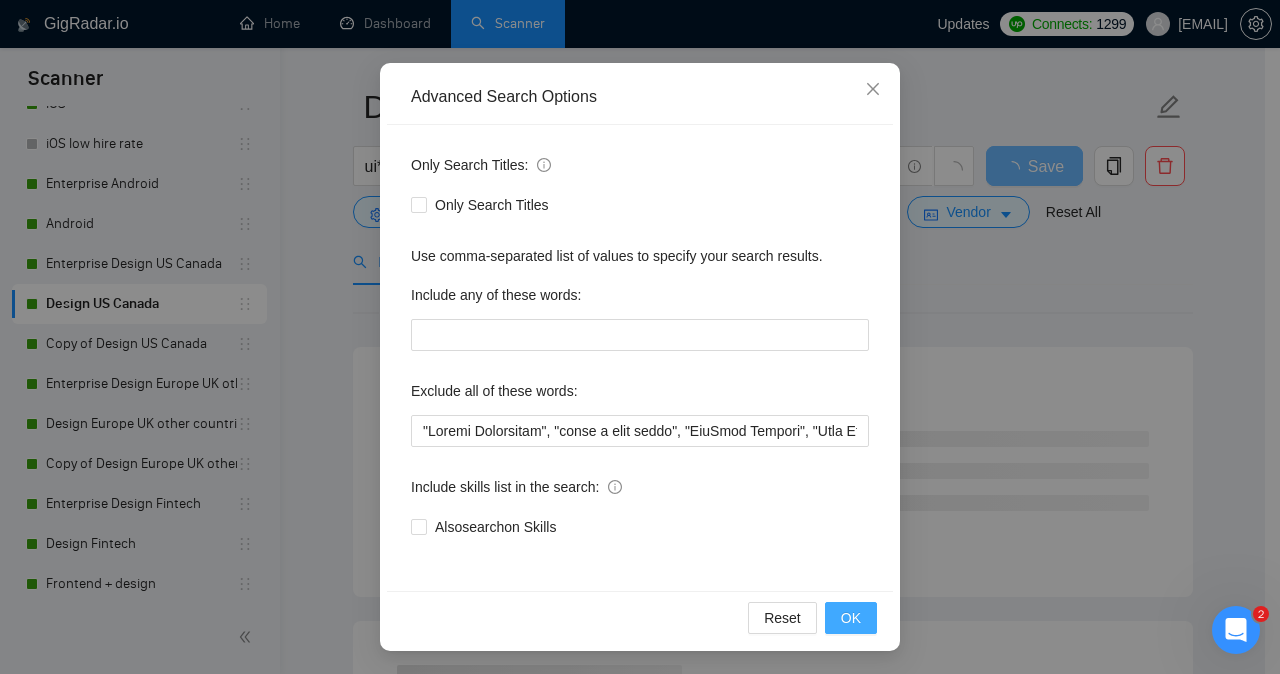 click on "OK" at bounding box center (851, 618) 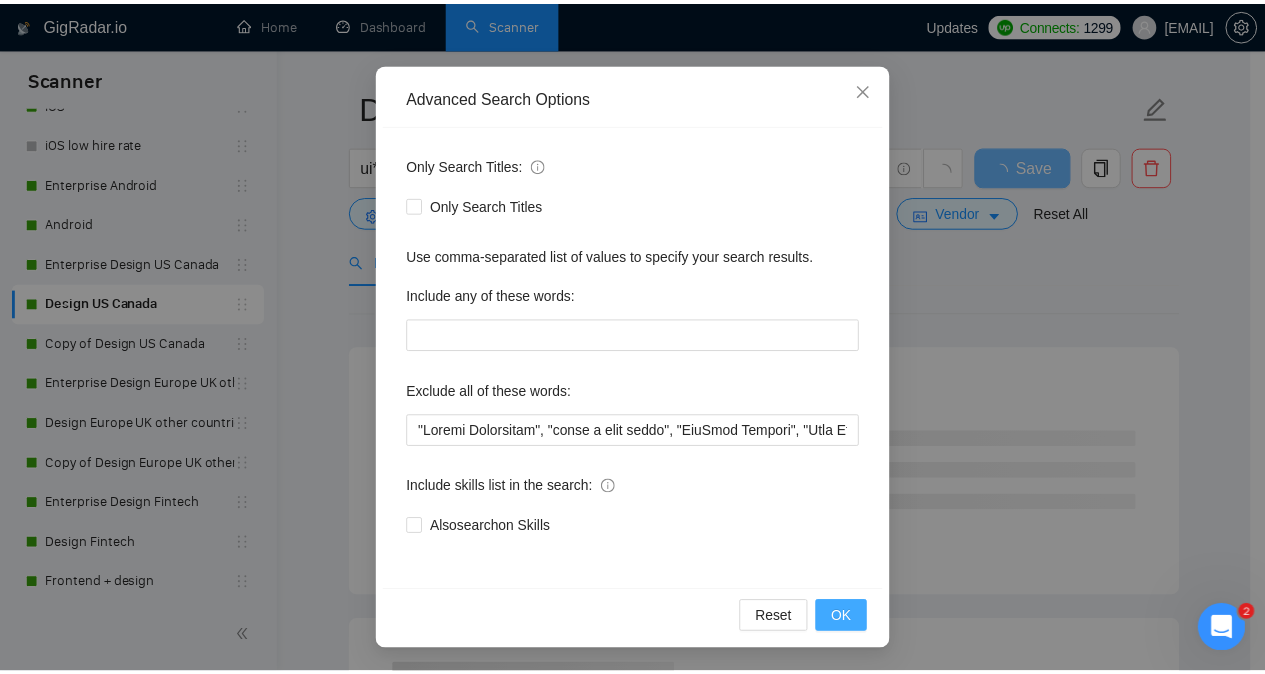 scroll, scrollTop: 57, scrollLeft: 0, axis: vertical 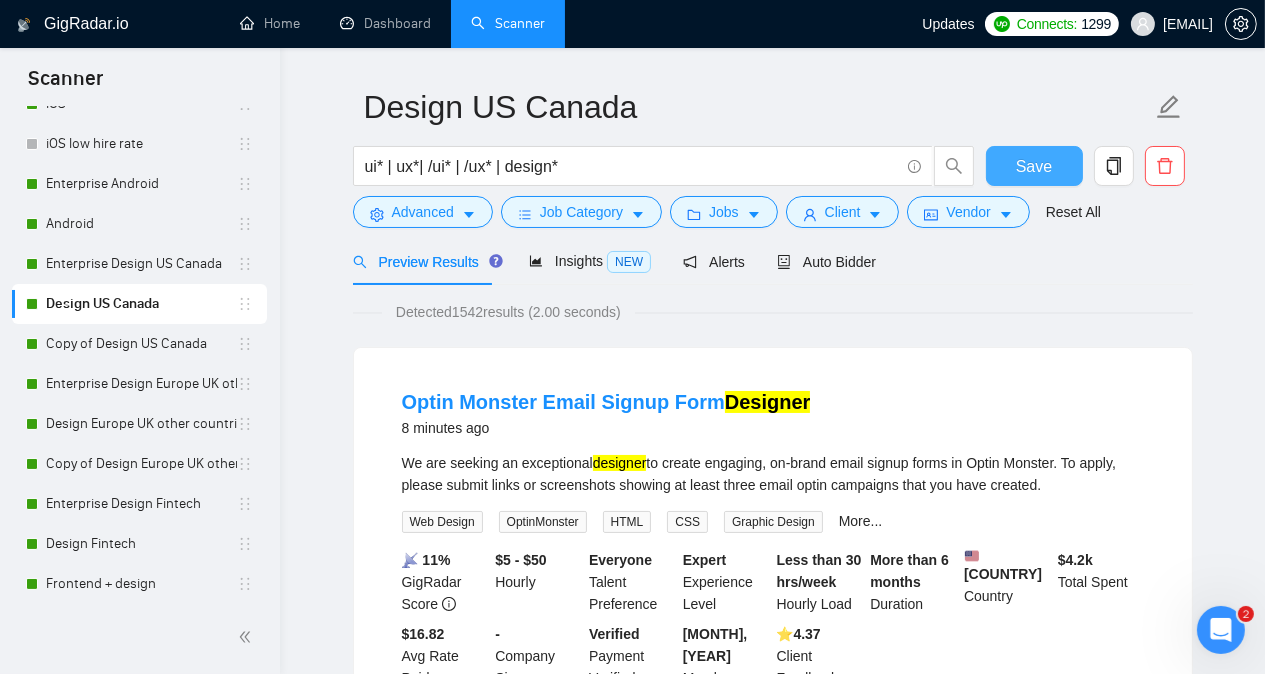 click on "Save" at bounding box center (1034, 166) 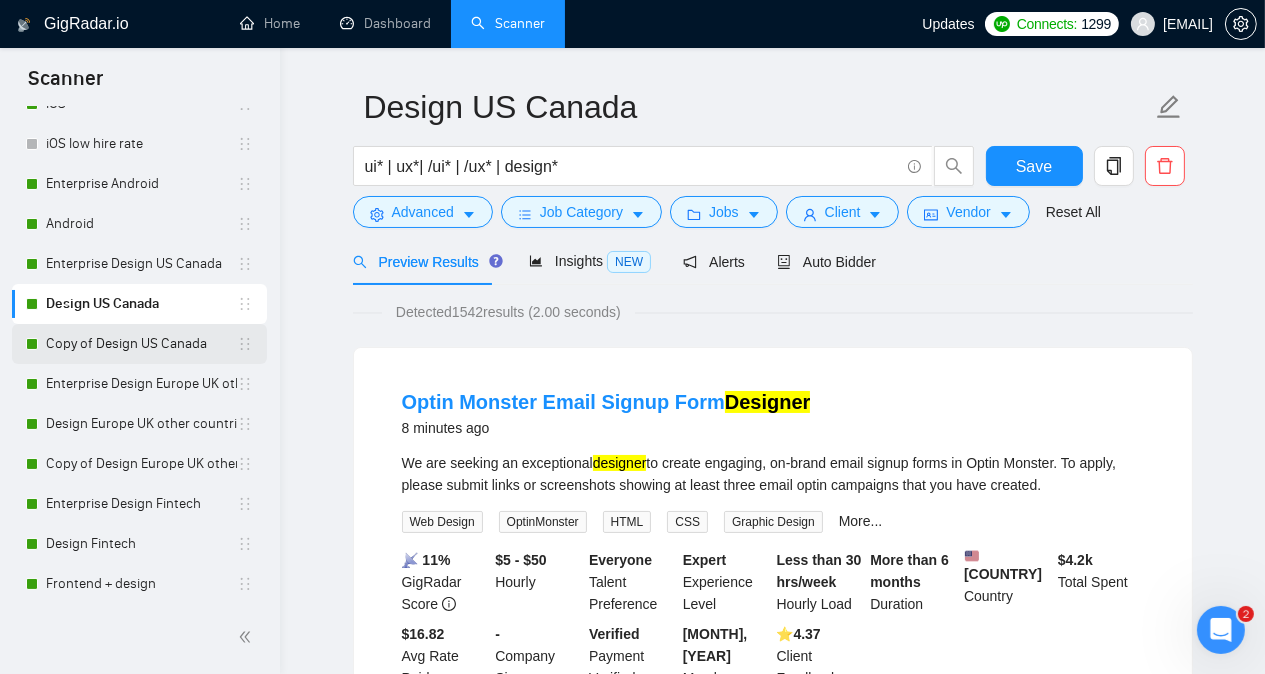 click on "Copy of Design US Canada" at bounding box center [141, 344] 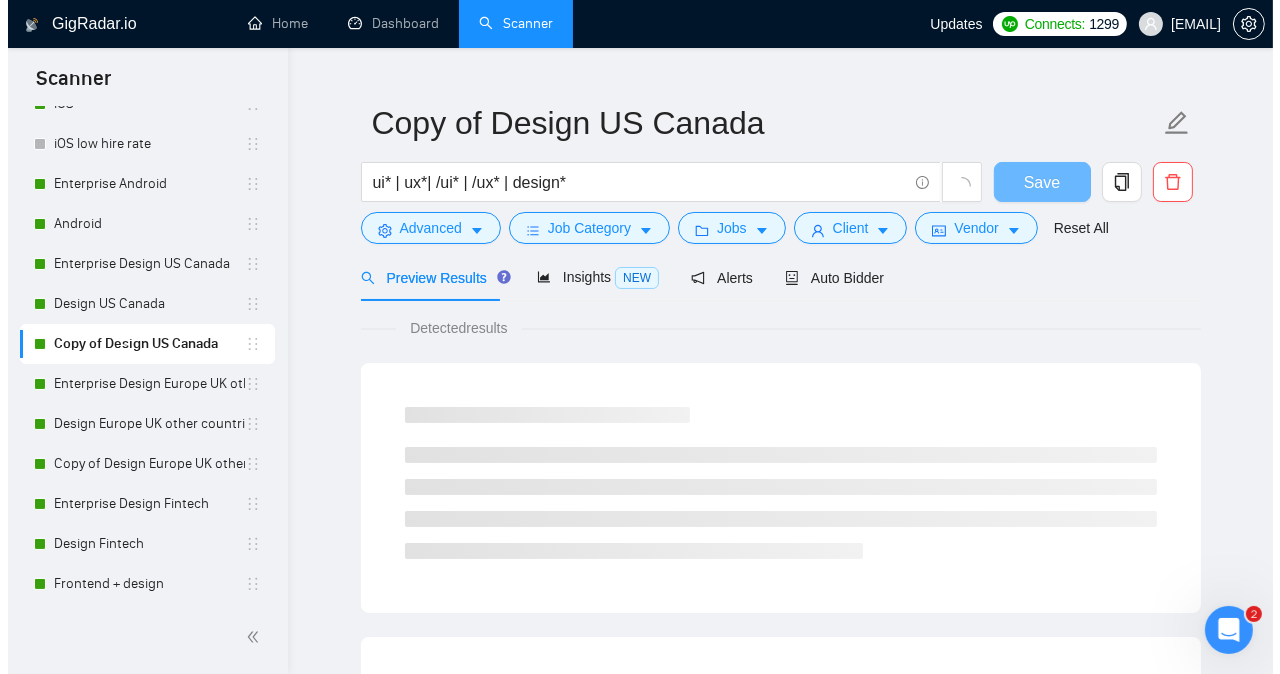 scroll, scrollTop: 55, scrollLeft: 0, axis: vertical 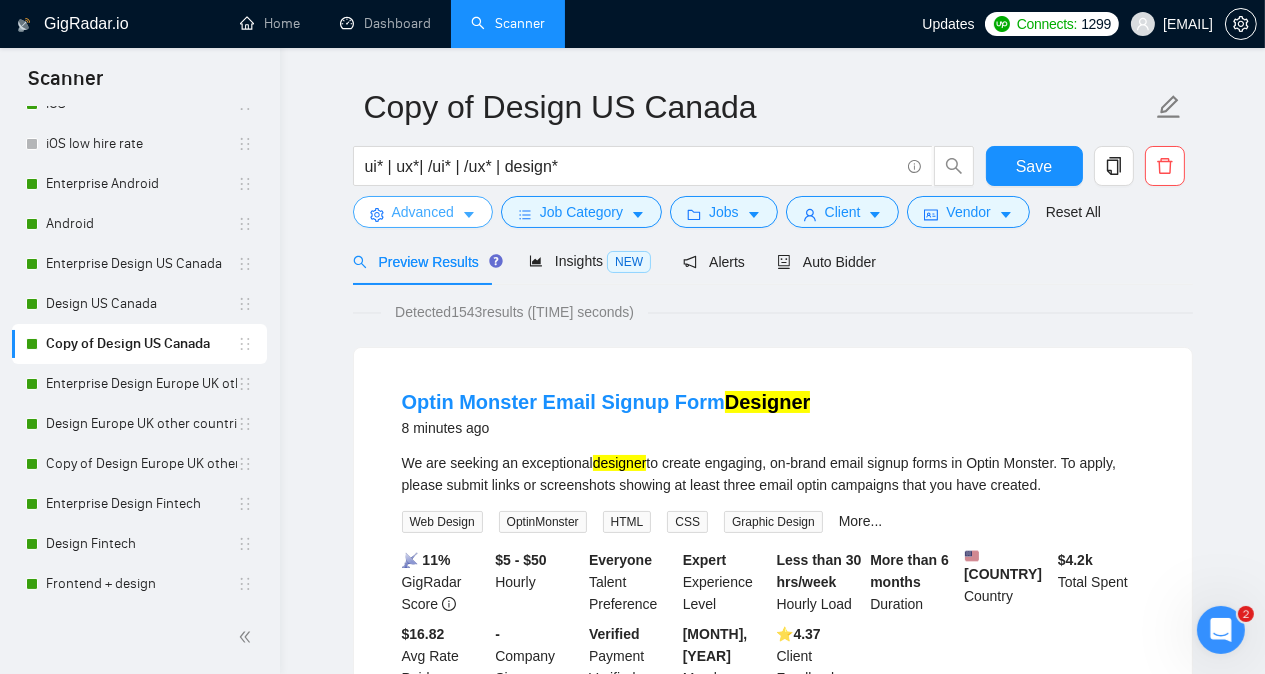 click on "Advanced" at bounding box center [423, 212] 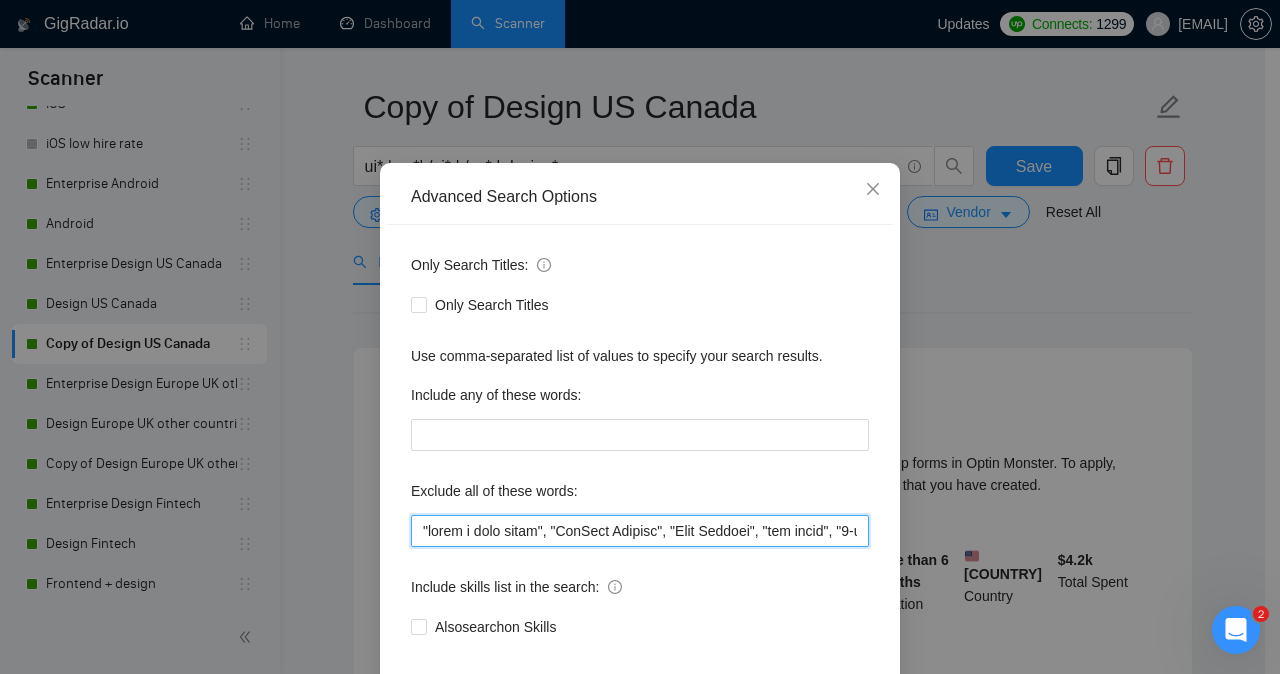 click at bounding box center [640, 531] 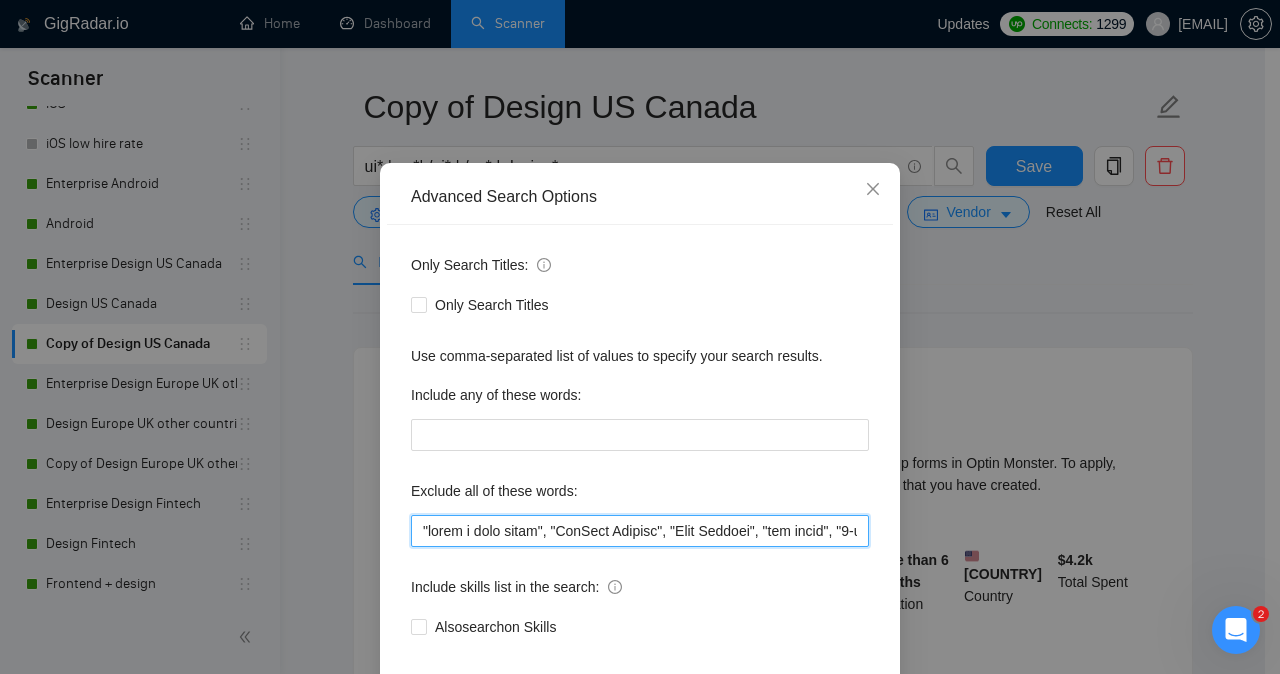 paste on "Funnel Specialist" 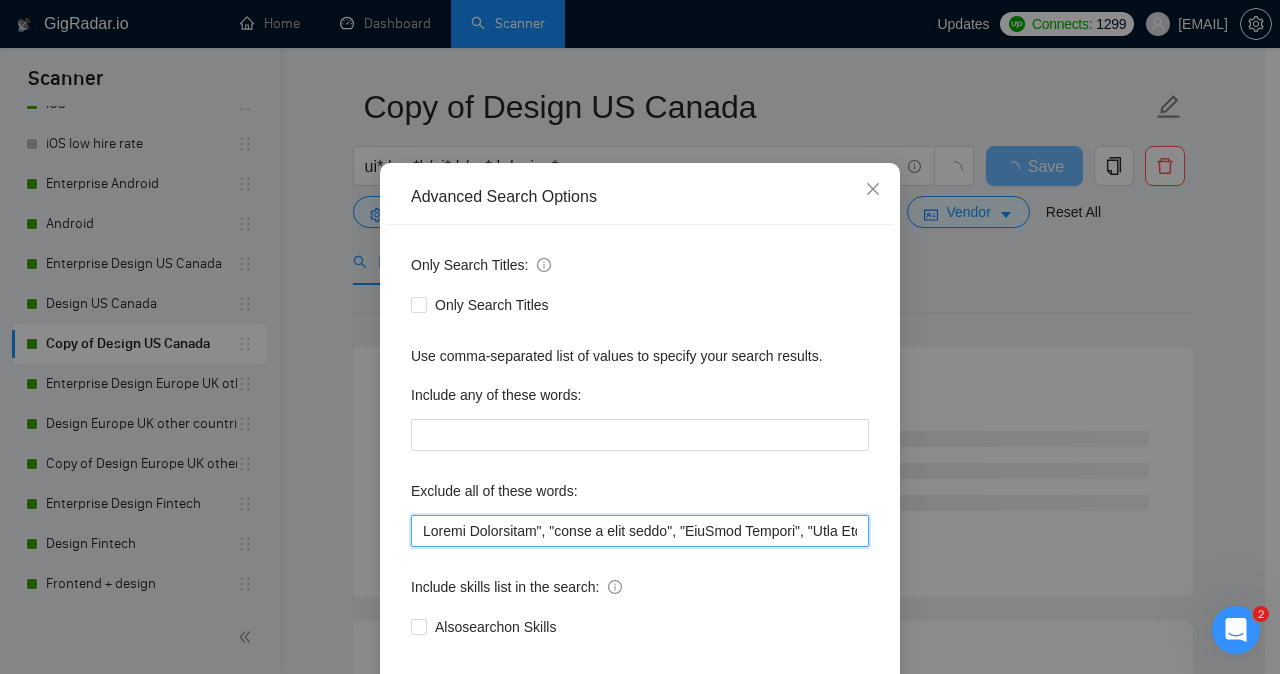 click at bounding box center (640, 531) 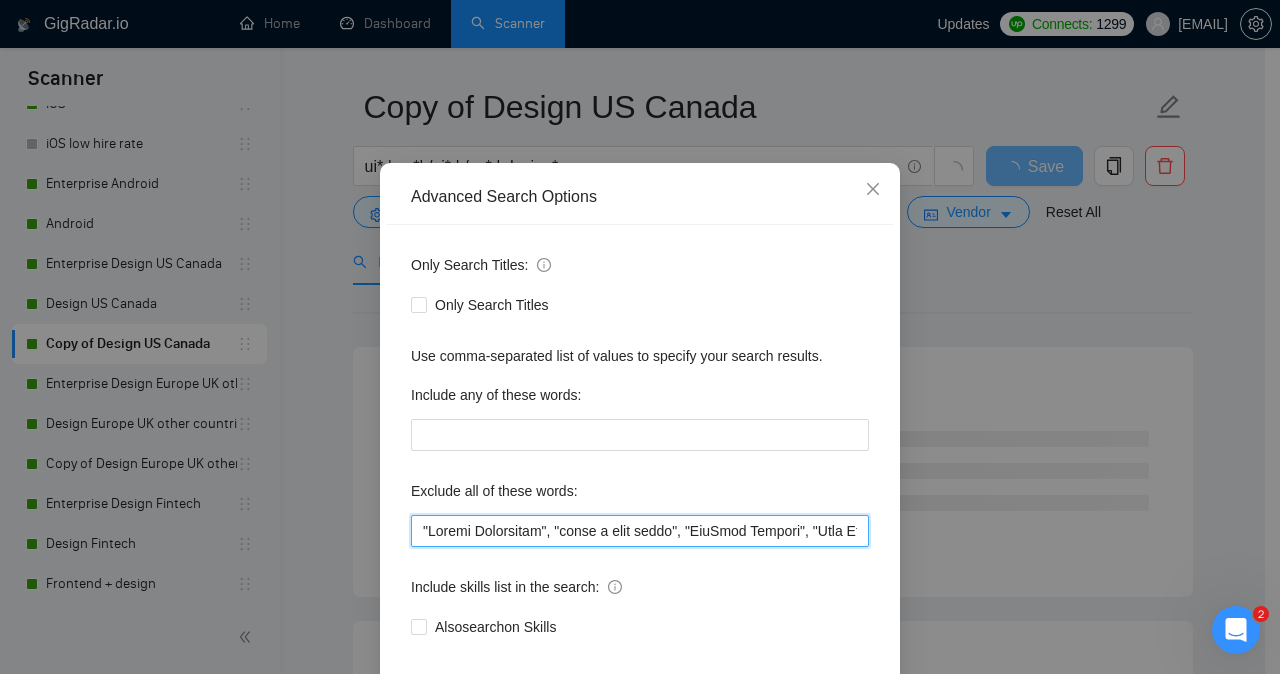 type on ""Funnel Specialist", "share a loom video", "HubSpot Partner", "Team Manager", "two weeks", "1-minute sample video", Canvas, "next 12 hours", Substack, "India based", internship, "splash screen", Substack, "Notion expert ", "Website Upgrade", GoDaddy, Mailchimp, "2-3 days", consultant, Canva, SEO, site, "Business Analyst", short, Booking, Vizio, "home screen", homepage, Magento, "pitch deck", "Art Director", Oxygen, "landing page", "Conversion Optimization", "conversion specialist", Squarespace, migrat*, Teachable, Firmware, iot, Divi, "Website Build", Webflow, developer, dev, engineer, programmer, "hardware design", slow, "Design & Development", "to finalize", "Website Editor", "designer/builder", today, tomorrow, Xano, MAUI, "5-8 pages", "one page", "one-page", "designer/developer", GoHighLevel, GHL ,"(GoHighLevel)", "do it in an hour", "***NO AGENCIES, ONLY EXPERT FREELANCERS/CONSULTANTS***", "***NO AGENCIES", "ONLY EXPERT FREELANCERS/CONSULTANTS***", updat*, urgent, maintain, maintenance, pars*, casino,..." 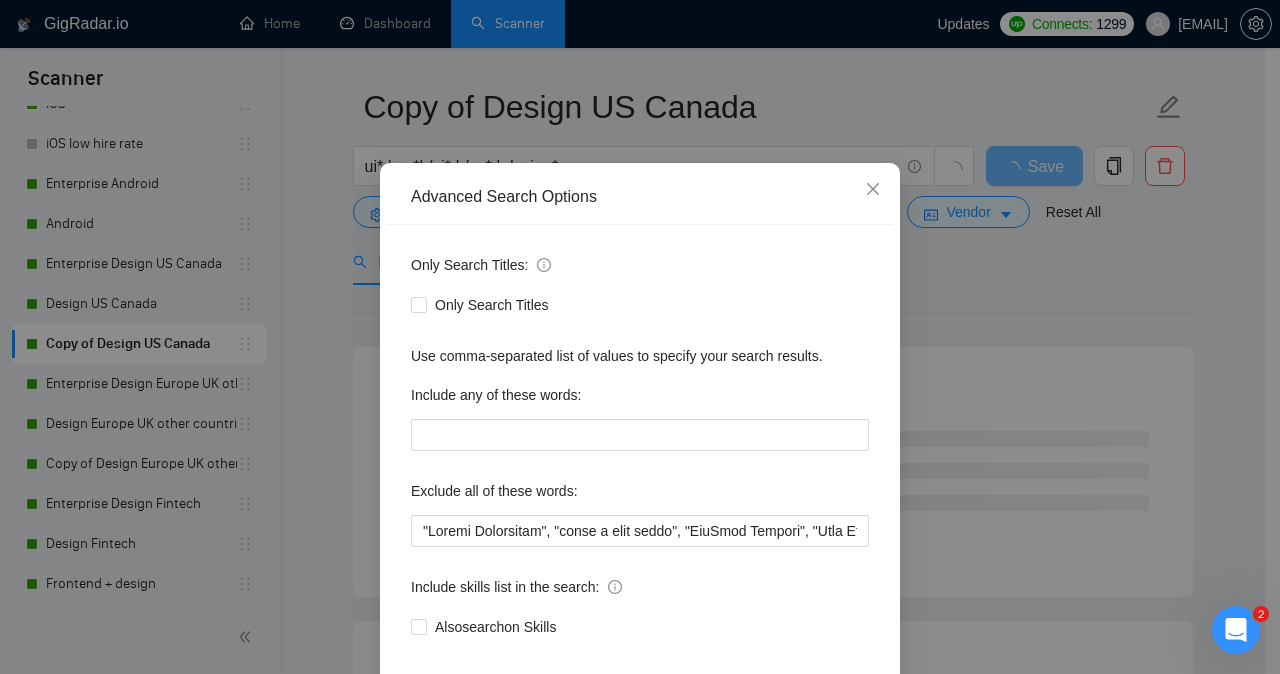 scroll, scrollTop: 130, scrollLeft: 0, axis: vertical 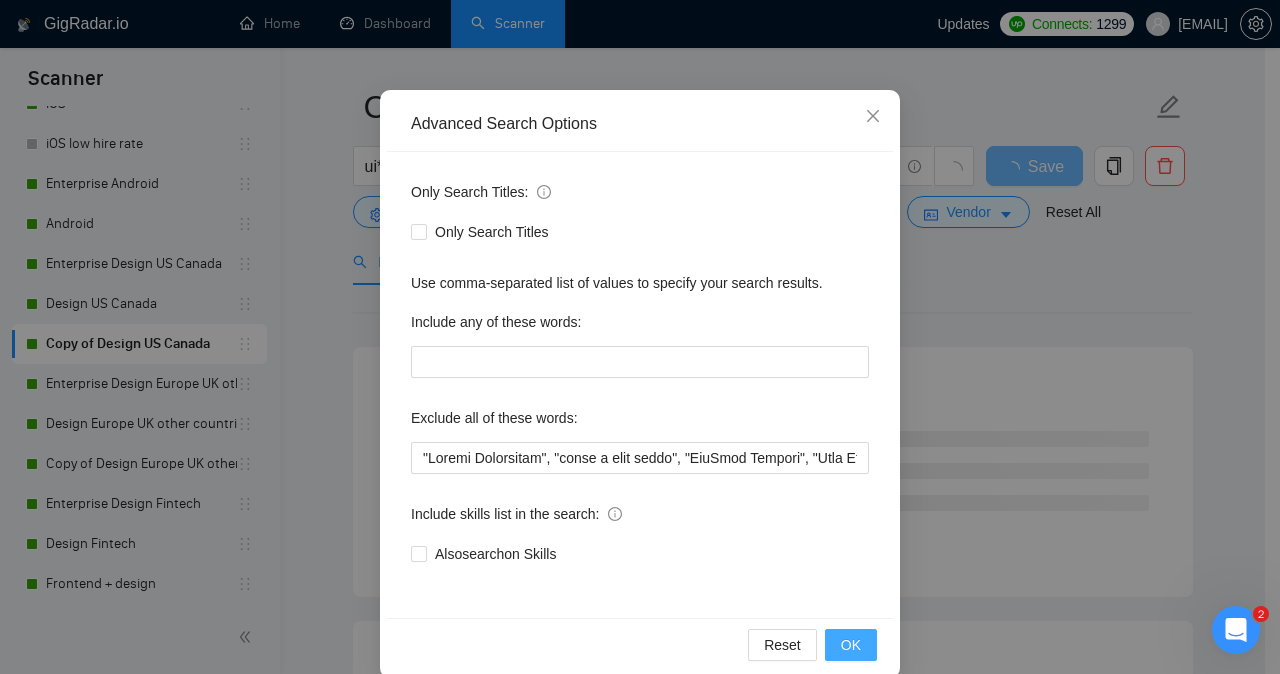 click on "OK" at bounding box center (851, 645) 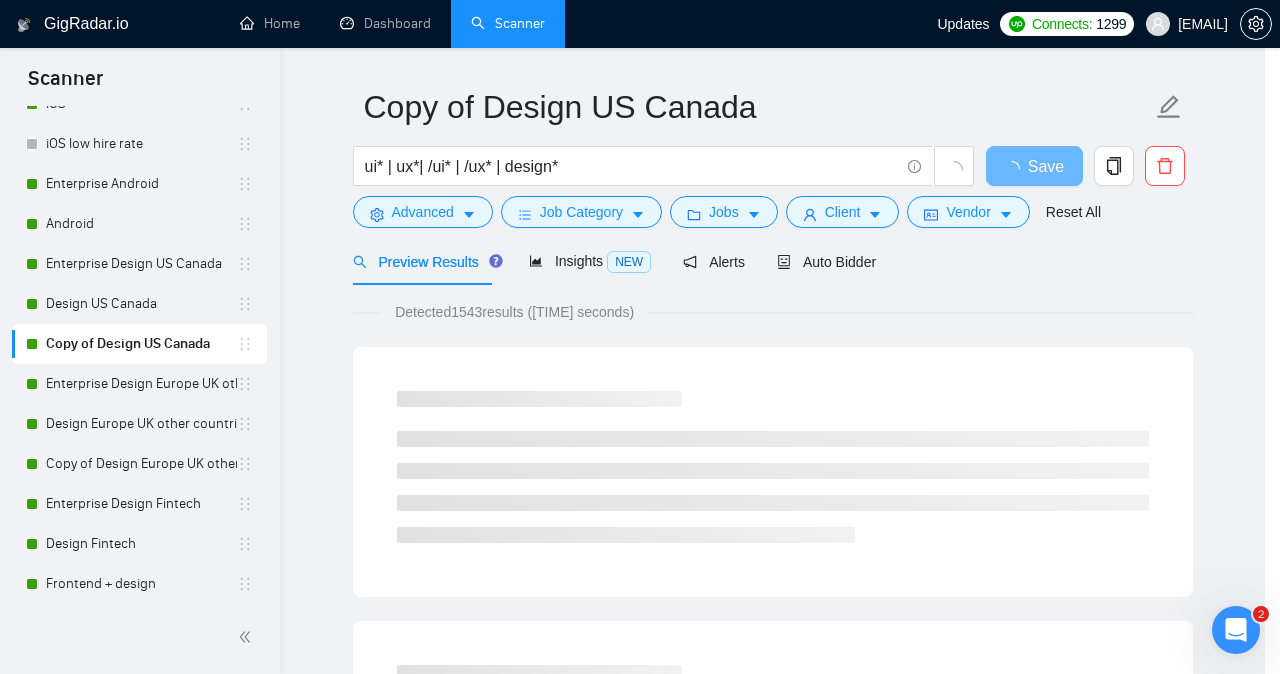 scroll, scrollTop: 57, scrollLeft: 0, axis: vertical 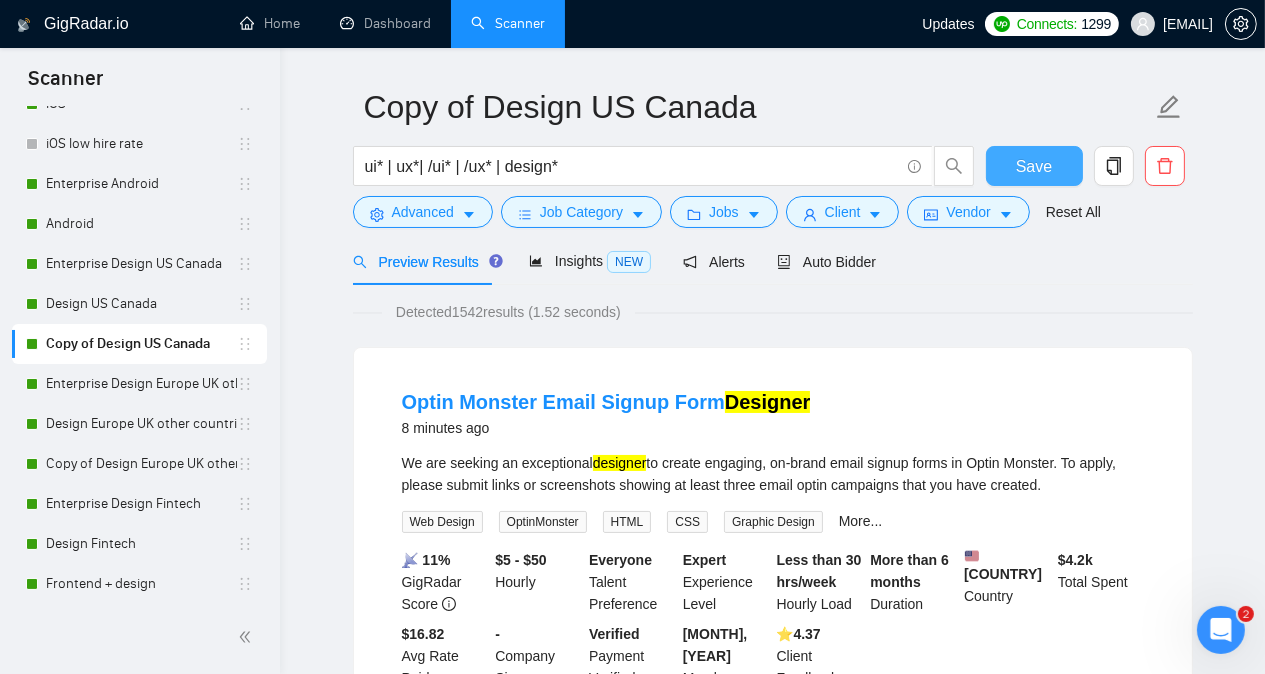 click on "Save" at bounding box center [1034, 166] 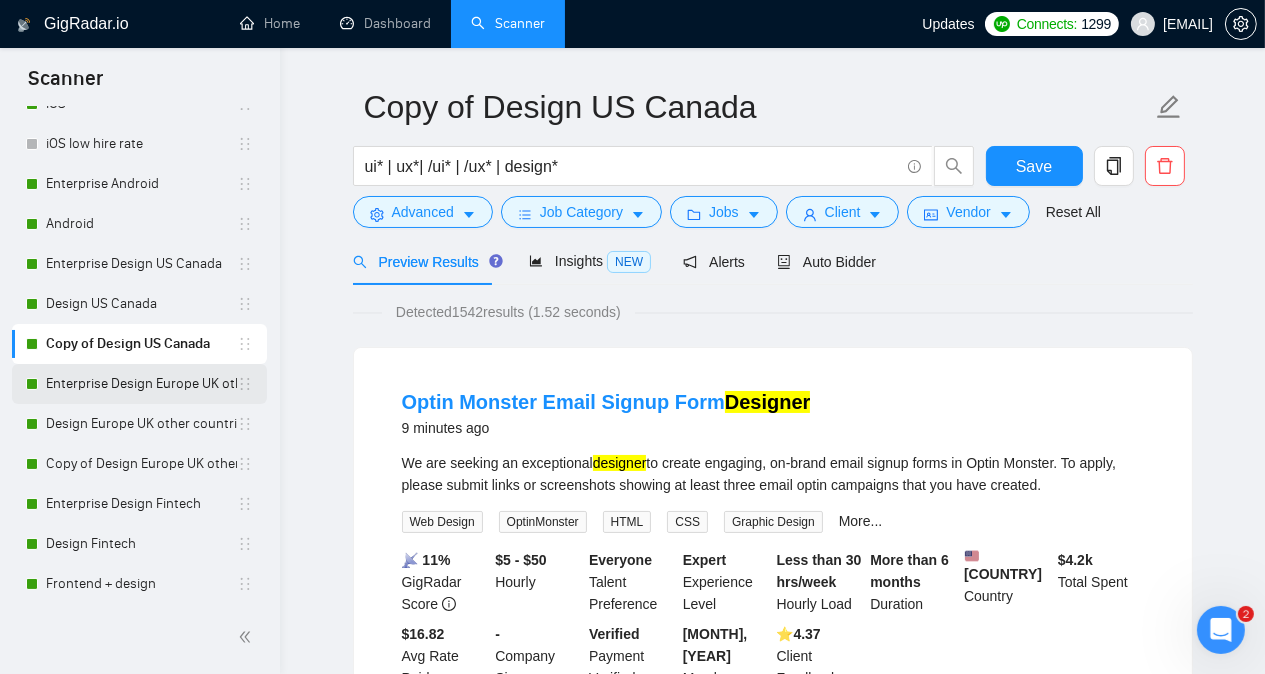 click on "Enterprise Design Europe UK other countries" at bounding box center [141, 384] 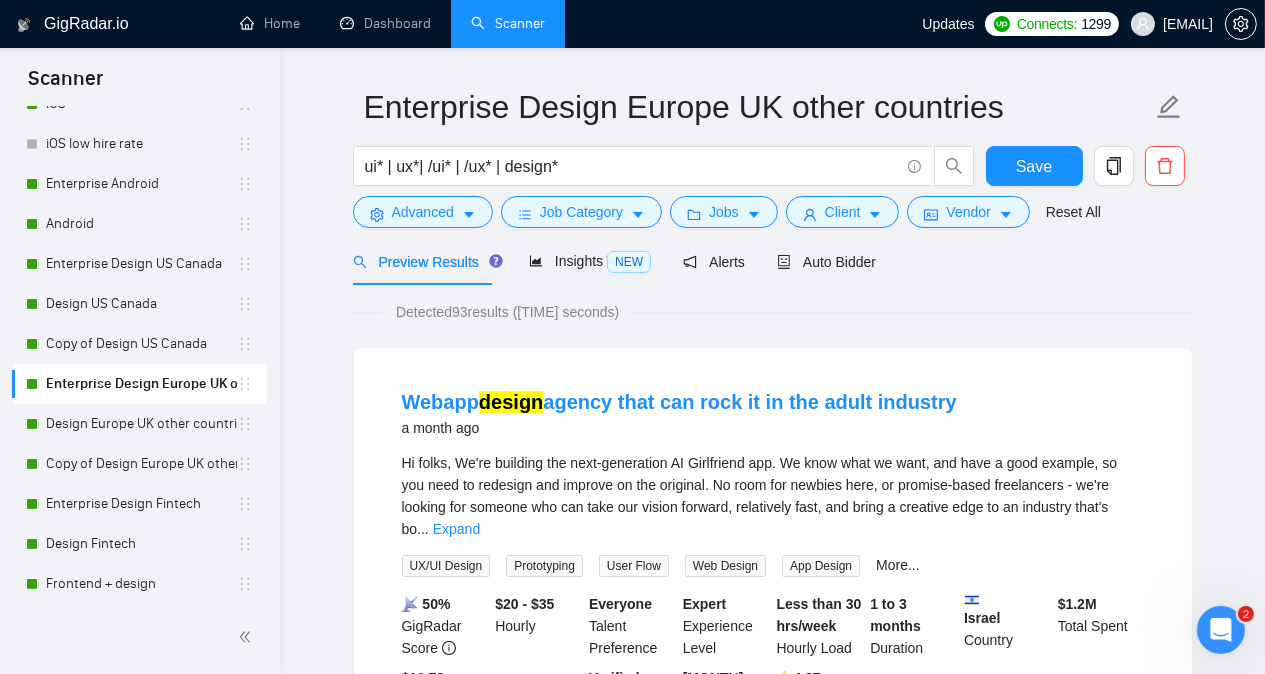 click on "Preview Results" at bounding box center (425, 262) 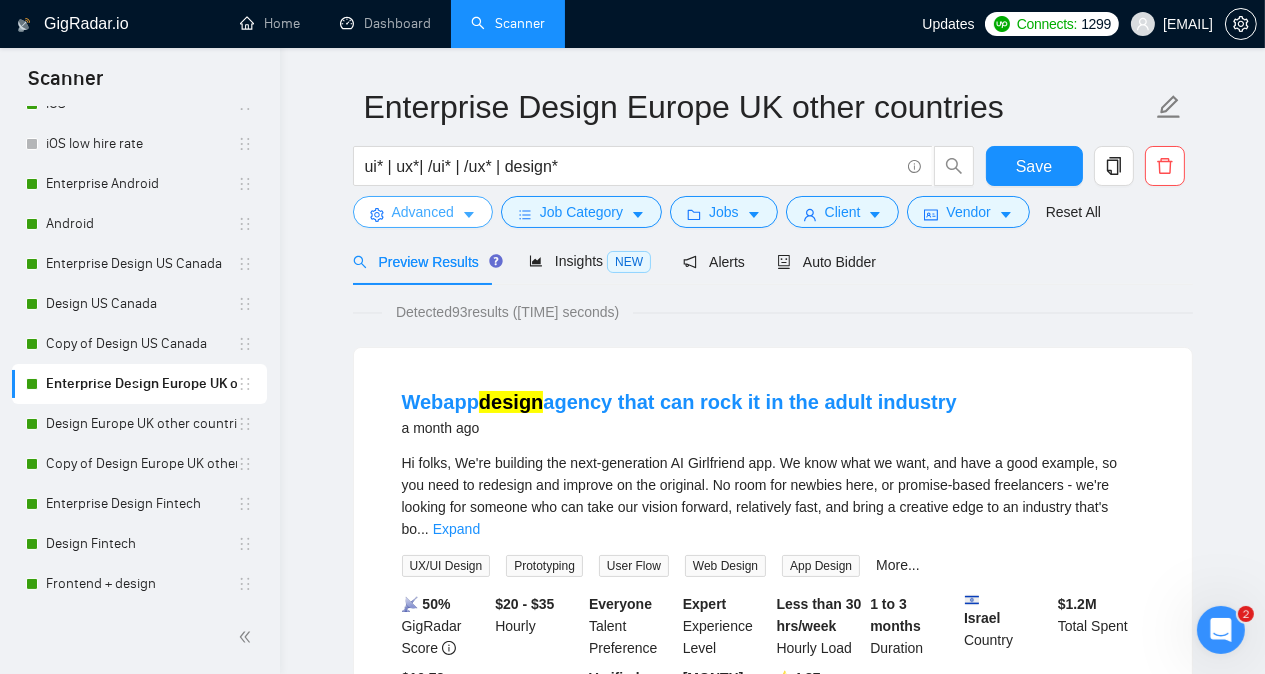 click on "Advanced" at bounding box center (423, 212) 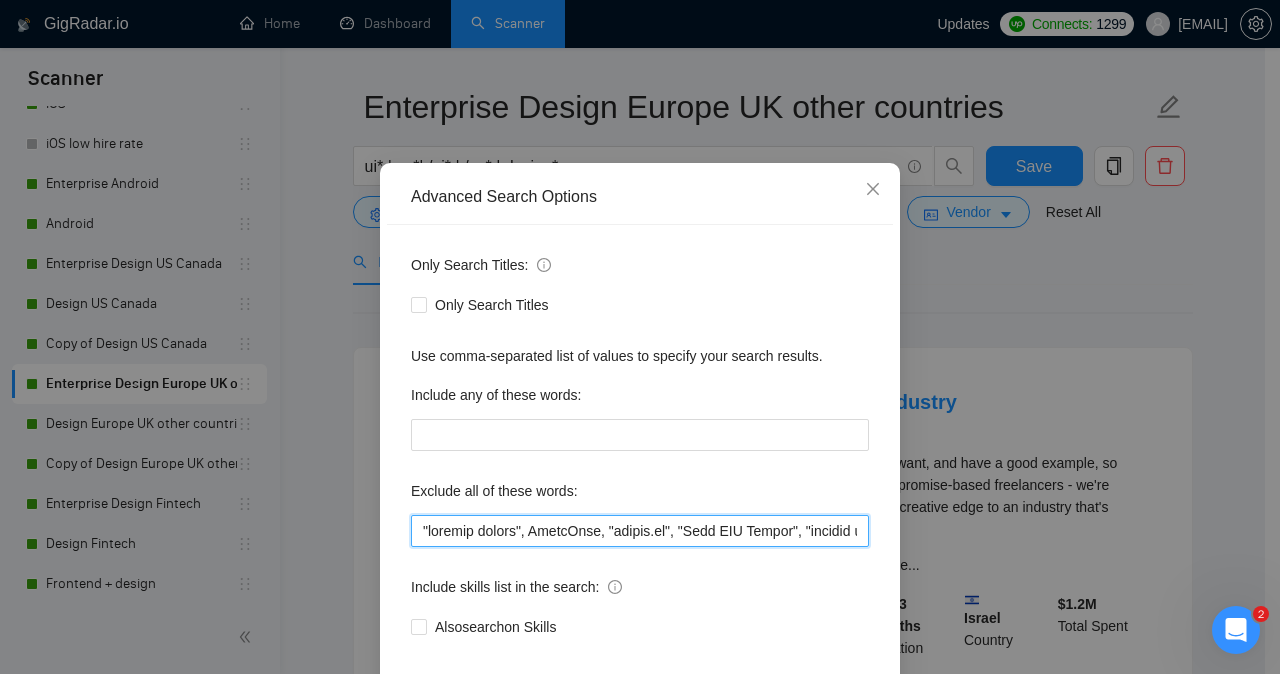 click at bounding box center (640, 531) 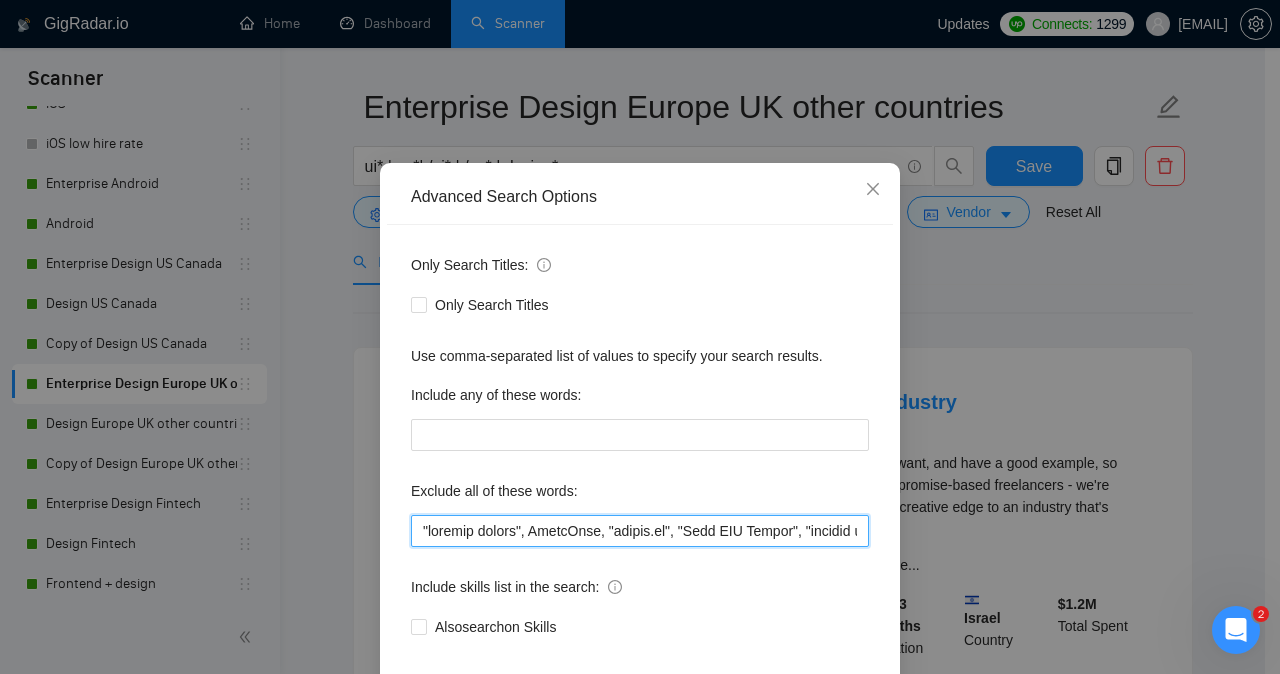 paste on "Funnel Specialist" 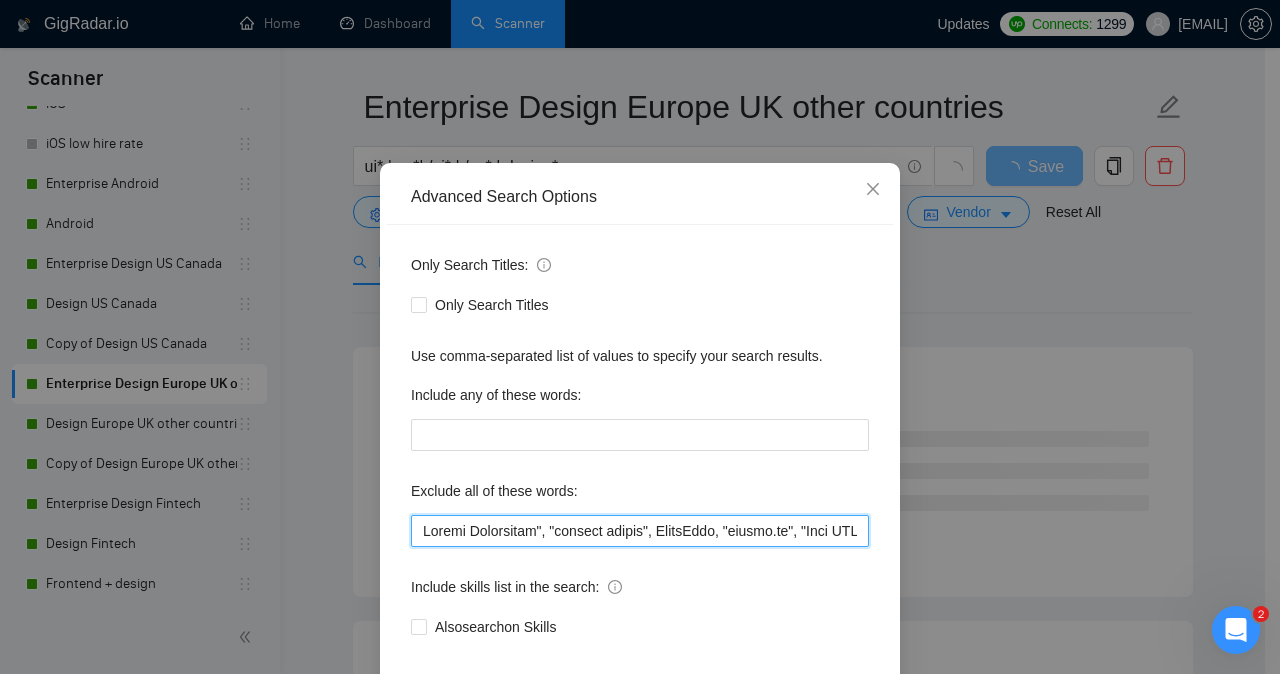click at bounding box center (640, 531) 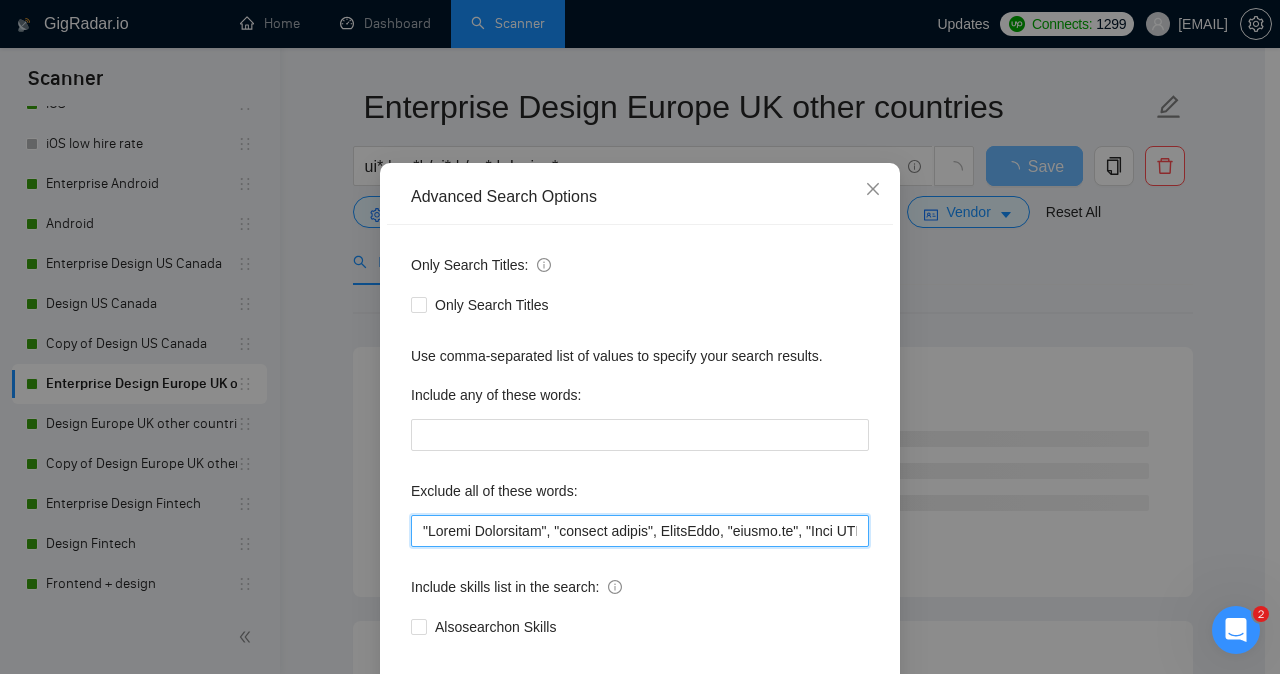 type on ""[FUNNEL SPECIALIST]", "[LOVABLE EXPERT]", StoryBlok, "[SYSTEM.IO]", "[ZOHO CRM EXPERT]", "[CONTENT GENERATOR]", Divi, Rust, Beaver, HighLevel, "[STM 32]", "[5-8 PAGE]", "[ONE PAGE]", "[ONE-PAGE]", MeloTTS, Piper, developer, dev, engineer, programmer, Squarespace, "[/DEVELOPER]", Salesforce, webform, Retool, Swing, "[AI ENGINE]", Boomi, "[MYSQL SKILLS]", "[FROM GITHUB]", Tron, "[POWER APPS]", GeneratePress, "[GENERATE BLOCKS PRO]", today, tomorrow, architect, Xano, MAUI, Magento, "[DESIGNER/BUILDER]", Drupal, Oxygen, "[INTEGRATION DEVELOPER]", HRIS, "[JAVA DEVELOPER]", algorithm, "[/IONIC]", Supabase, "[DATA SCIENTIST]", "[STORE OPTIMIZATION]", "([ASO])", "[DEVELOPER/ENGINEER]", "[HARDWARE DESIGN]", "[AGENT BUILDER]", ChatGPT Enterprise Expert*, ChatGPT API*, slow, SureCart, Design & Development*, "[IMPLEMENT AI AGENT]", ComfyUI, Diffusion, SysON, "([MBSE])", MBSE, Softr, Kajabi, "[TO FINALIZE]", "[WEBSITE EDITOR]", "[AI CHAT ENGINEER]", Unbounce, "[DO IT IN AN HOUR]", "***NO AGENCIES, ONLY EXPERT FREELANCERS/CONSULTANTS***", "***NO AGENCIES***", "***ONLY EXPERT FREELANCER...***"" 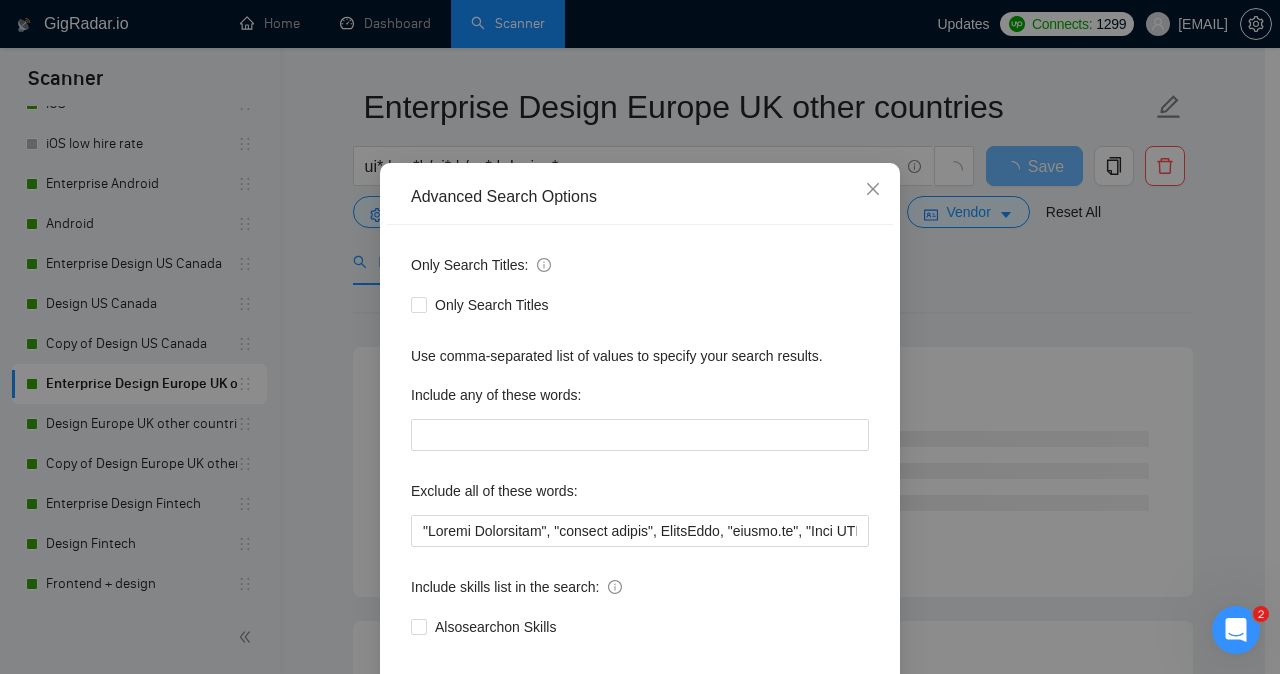 scroll, scrollTop: 157, scrollLeft: 0, axis: vertical 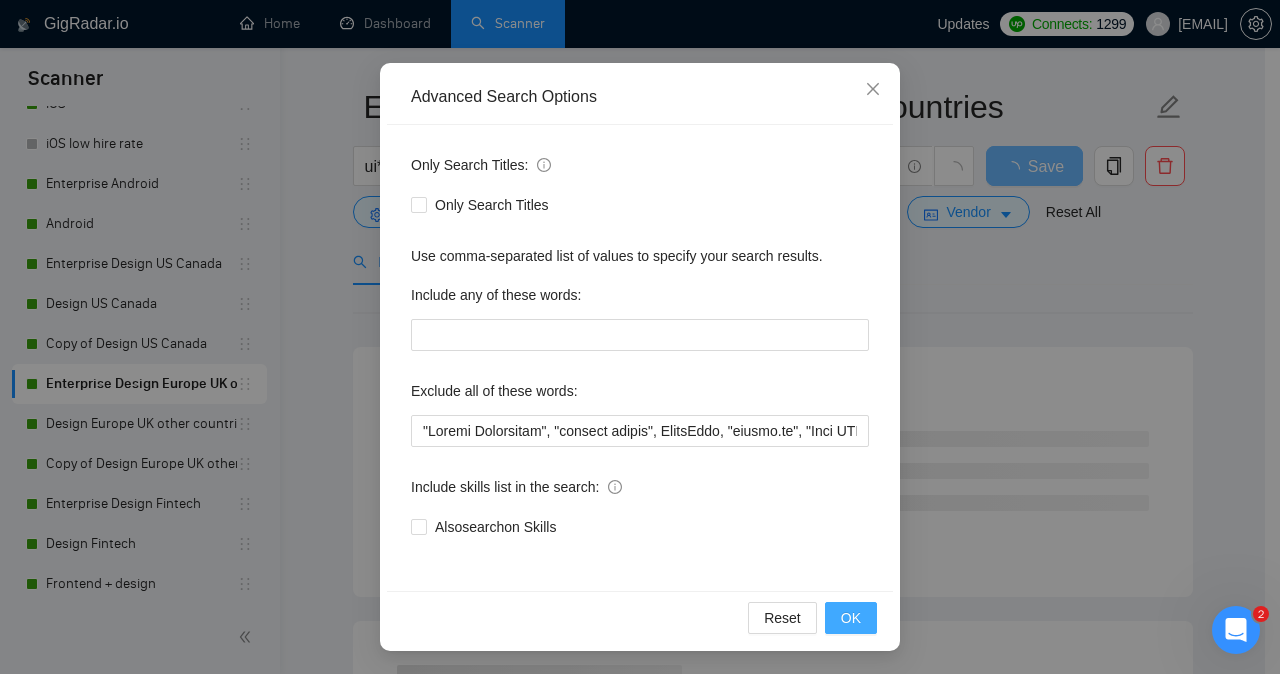 click on "OK" at bounding box center (851, 618) 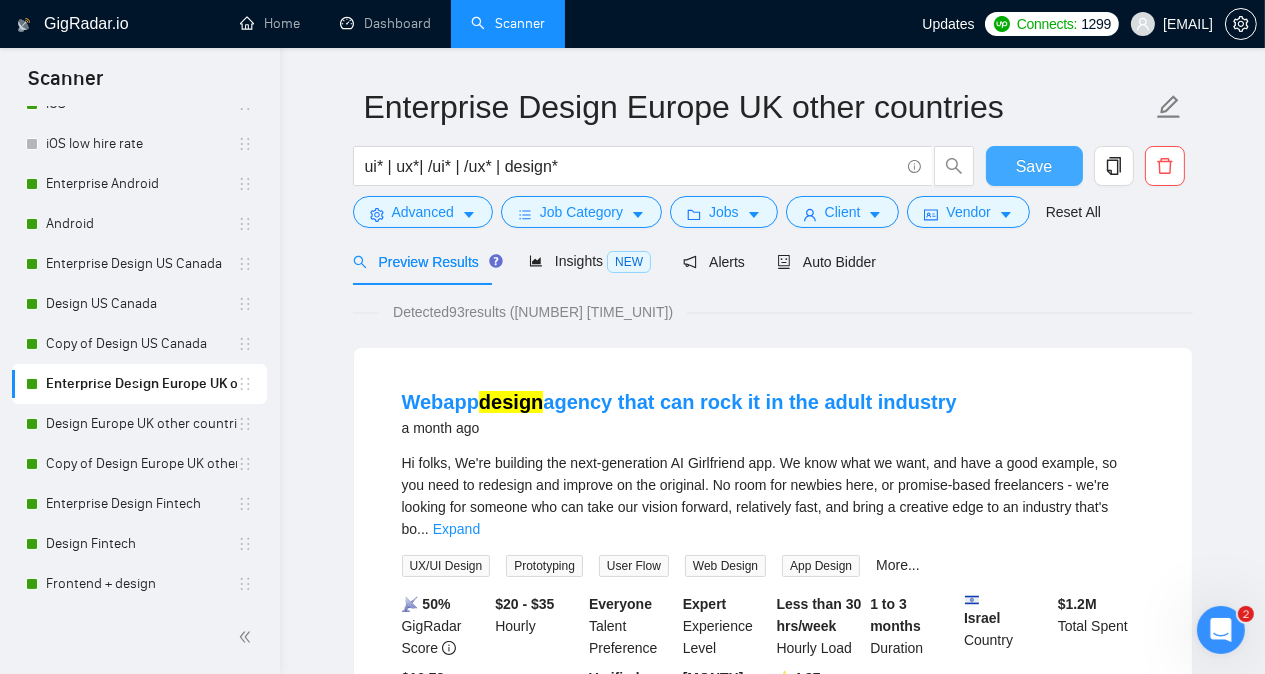 click on "Save" at bounding box center [1034, 166] 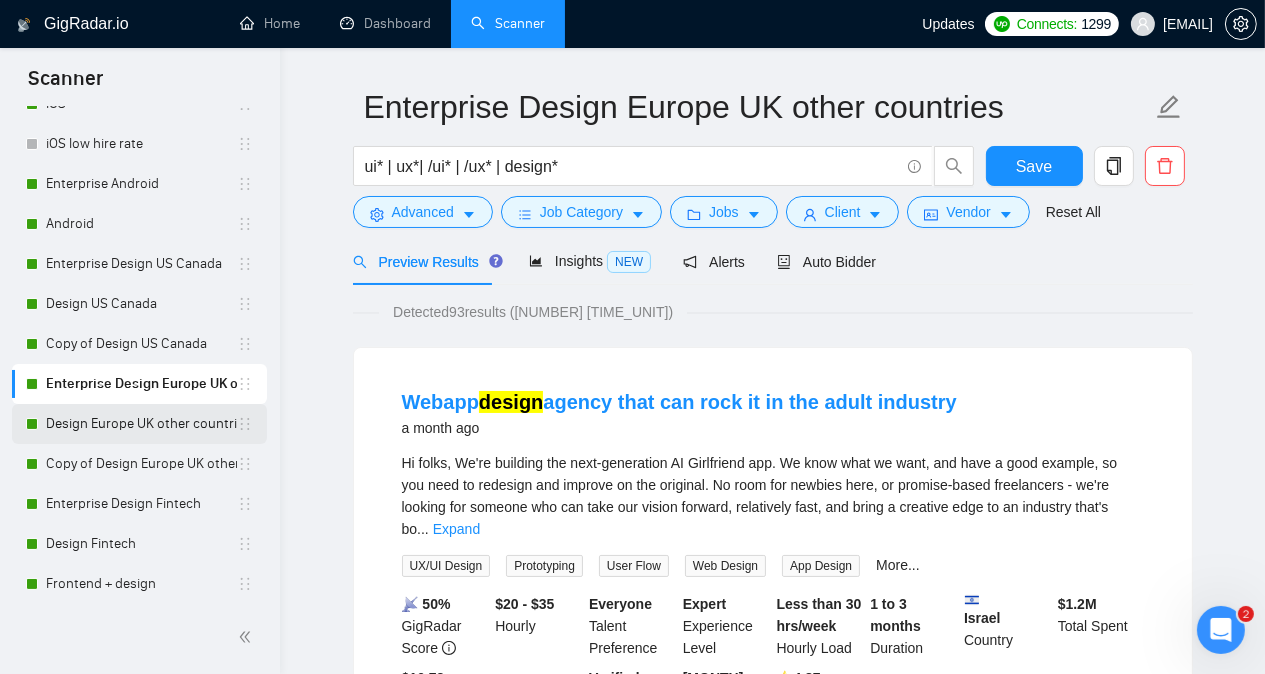 click on "Design Europe UK other countries" at bounding box center [141, 424] 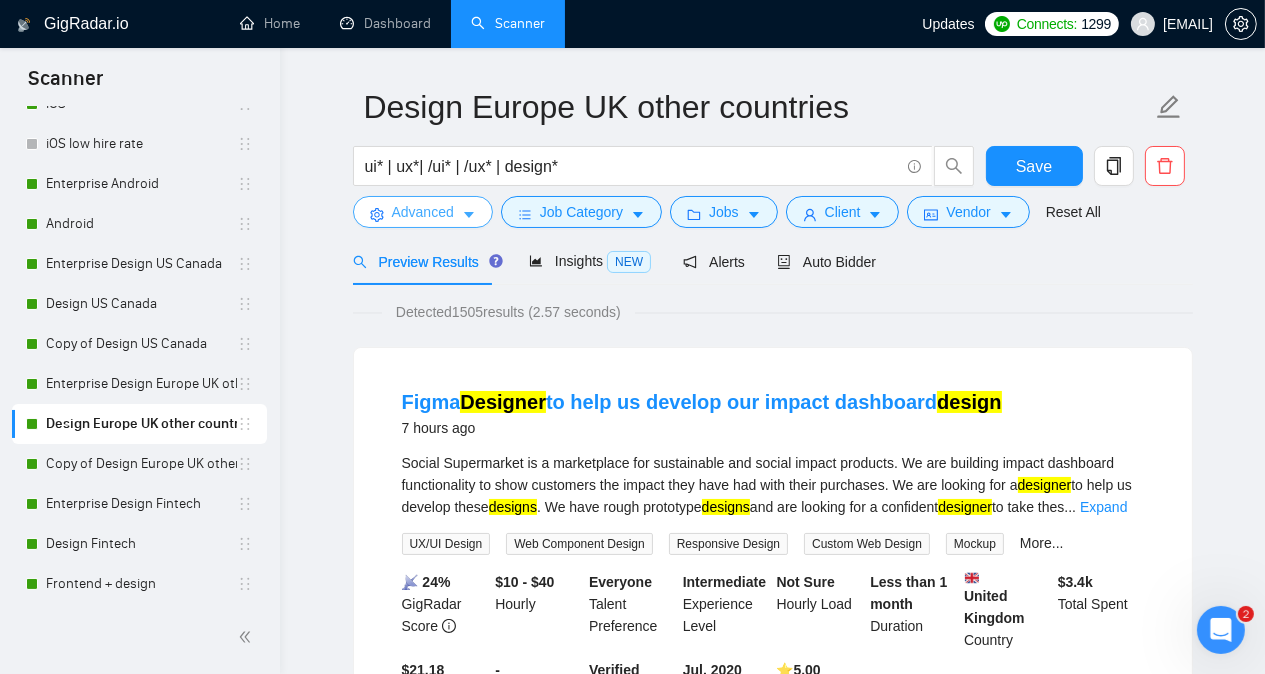 click on "Advanced" at bounding box center [423, 212] 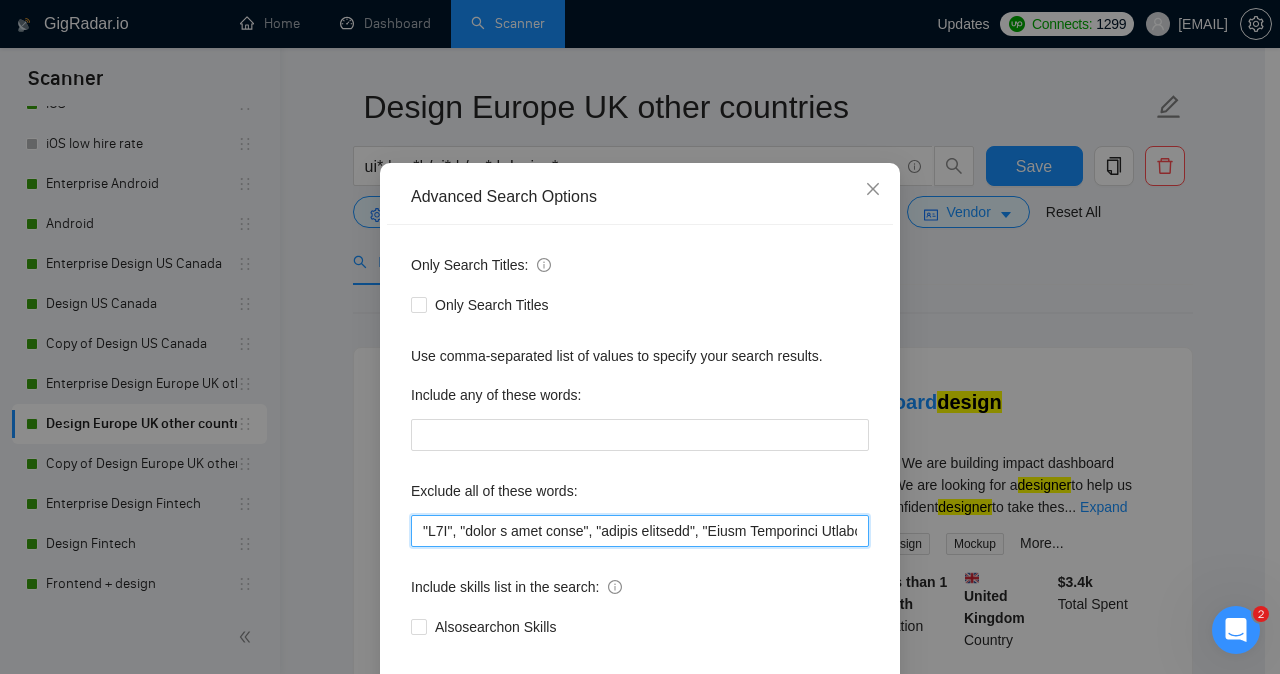 click at bounding box center [640, 531] 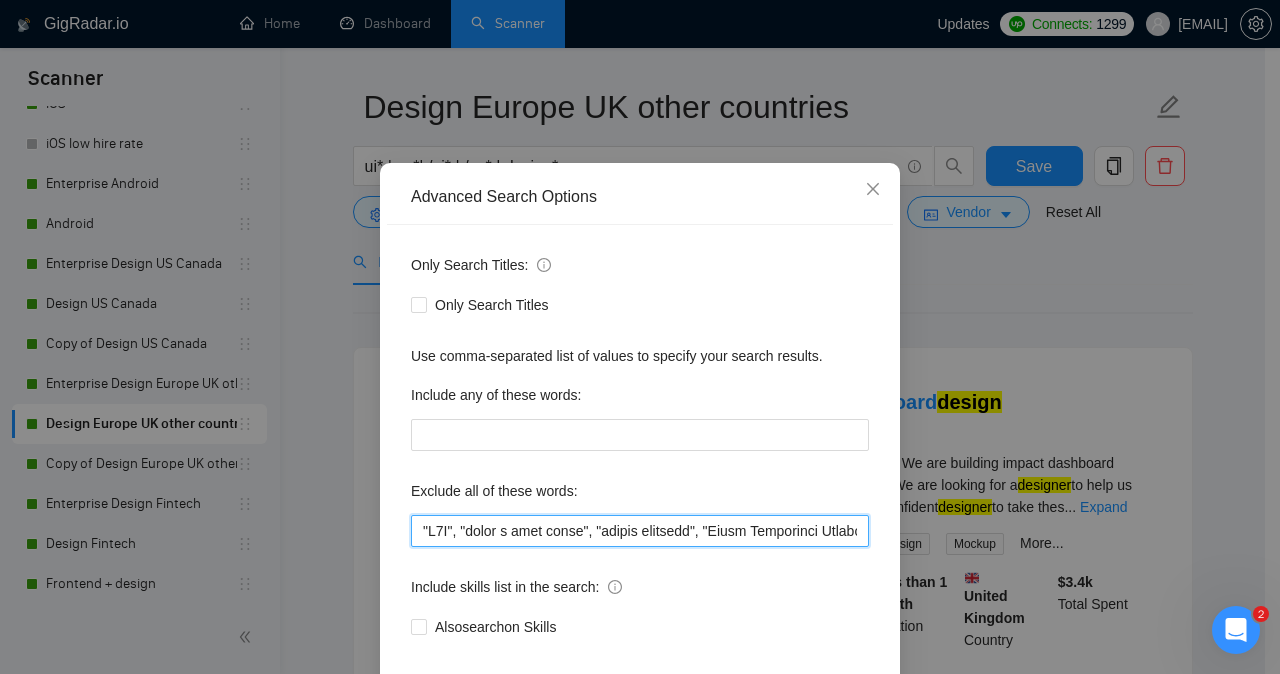paste on "Funnel Specialist" 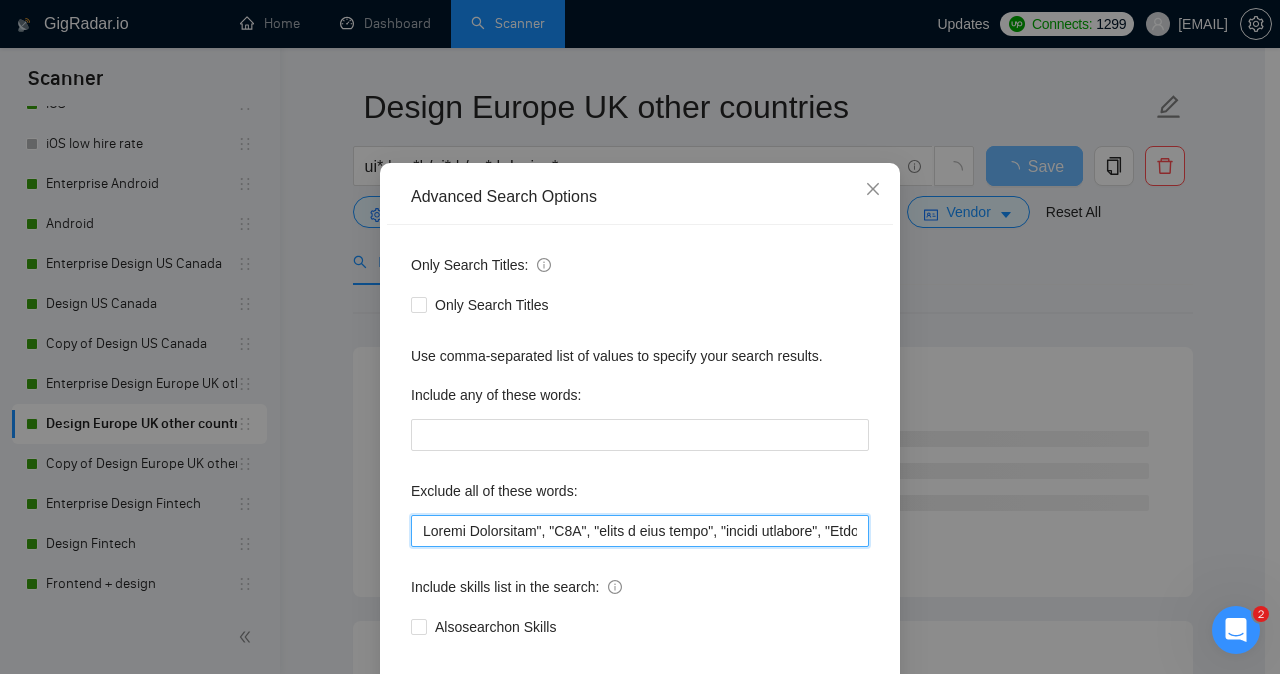 click at bounding box center [640, 531] 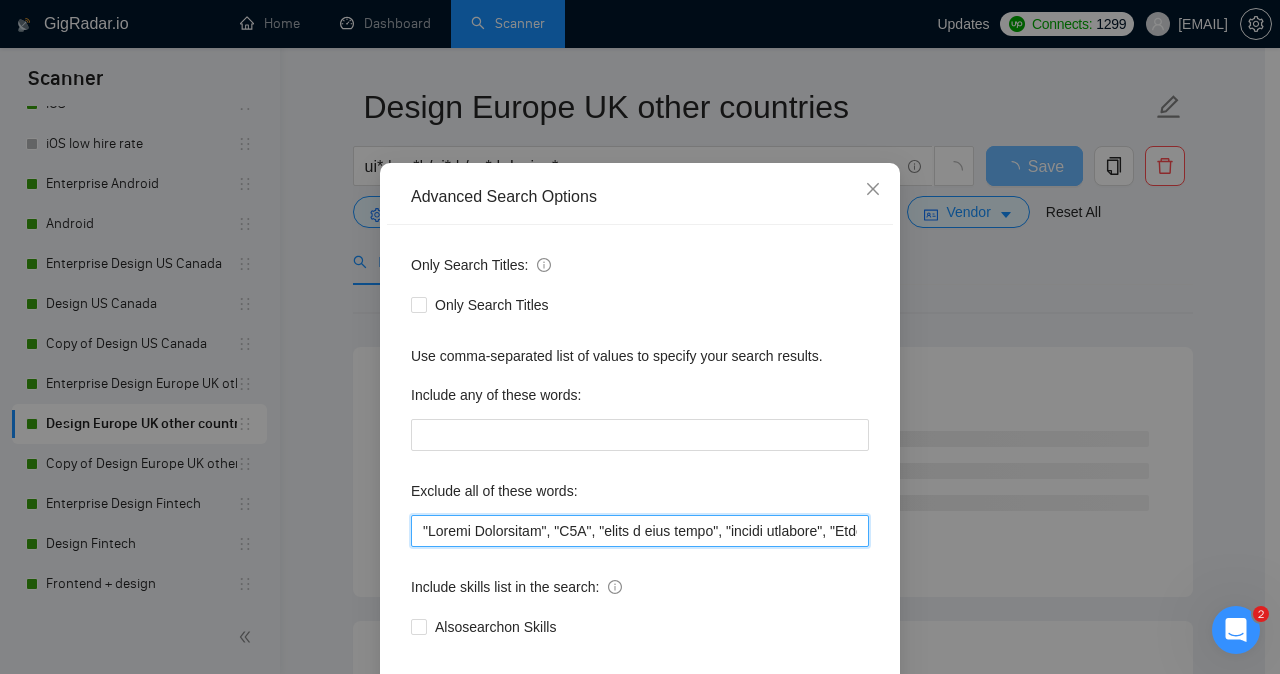 type on "[FIRST] [LAST], "N8N", "share a loom video", "vector database", "Chief Technology Officer", "(CTO)", CTO, "Automation Expert", "Notion expert", banner, Divi, Rust, Beaver, HighLevel, "STM 32", "5-8 page", "one page", "one-page", MeloTTS, Piper, developer, dev, engineer, programmer, Squarespace, "/developer", Salesforce, webform, Retool, Swing, "AI engine", Boomi, "MySQL skills", "from GitHub", Tron, "Power Apps", GeneratePress, "Generate Blocks Pro", today, tomorrow, architect, Xano, MAUI, Magento, "designer/builder", Drupal, Oxygen, "Integration Developer", HRIS, "Java developer", algorithm, "/Ionic", Supabase, "data scientist", "Store Optimization", "(ASO)", "developer/engineer", "hardware design", "agent builder", ChatGPT Enterprise Expert*, ChatGPT API*, slow, SureCart, Design & Development*, "implement AI agent", ComfyUI, Diffusion, SysON, "(MBSE)", MBSE, Softr, Kajabi, "to finalize", "Website Editor", "AI Chat Engineer", Unbounce, "do it in an hour", "***NO AGENCIES, ONLY EXPERT FREELANCERS/CONS..."" 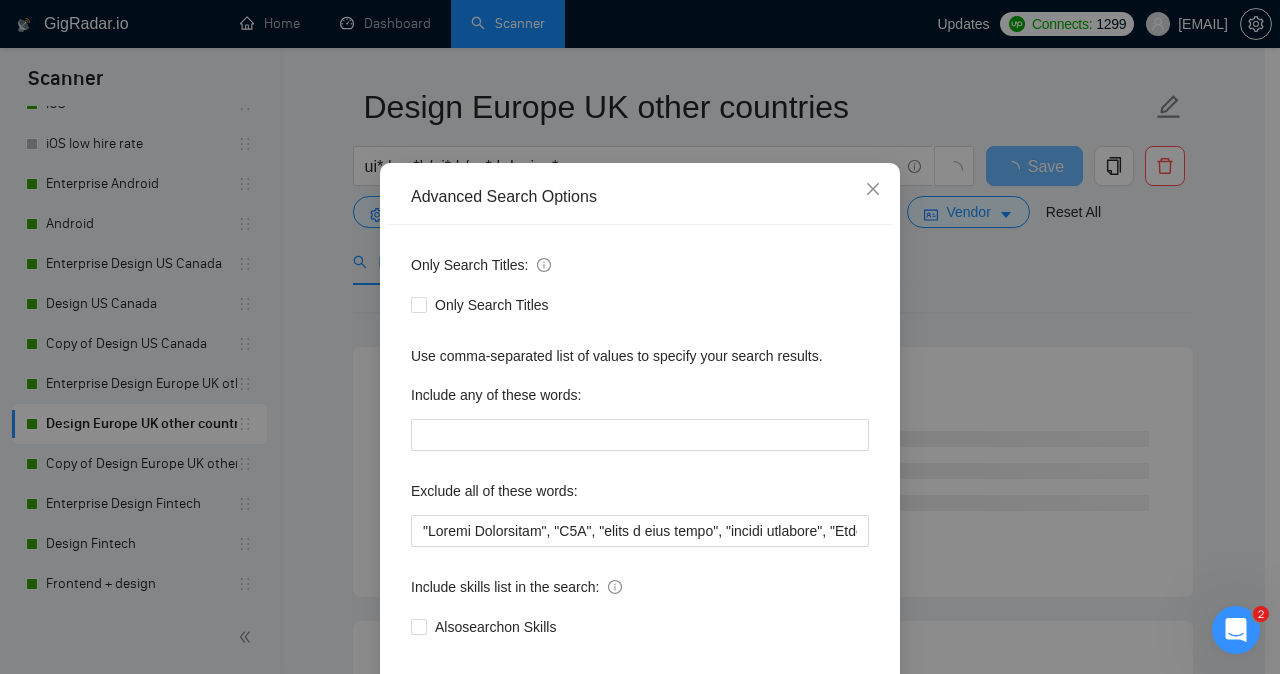 scroll, scrollTop: 157, scrollLeft: 0, axis: vertical 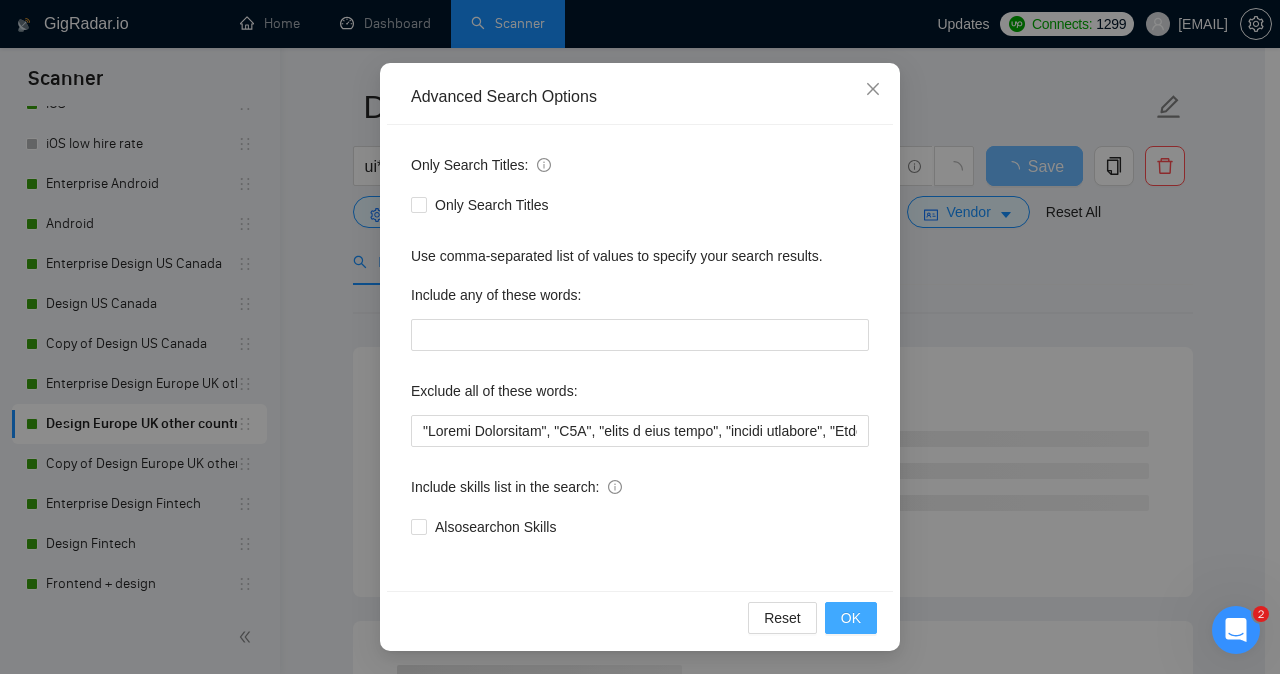 click on "OK" at bounding box center [851, 618] 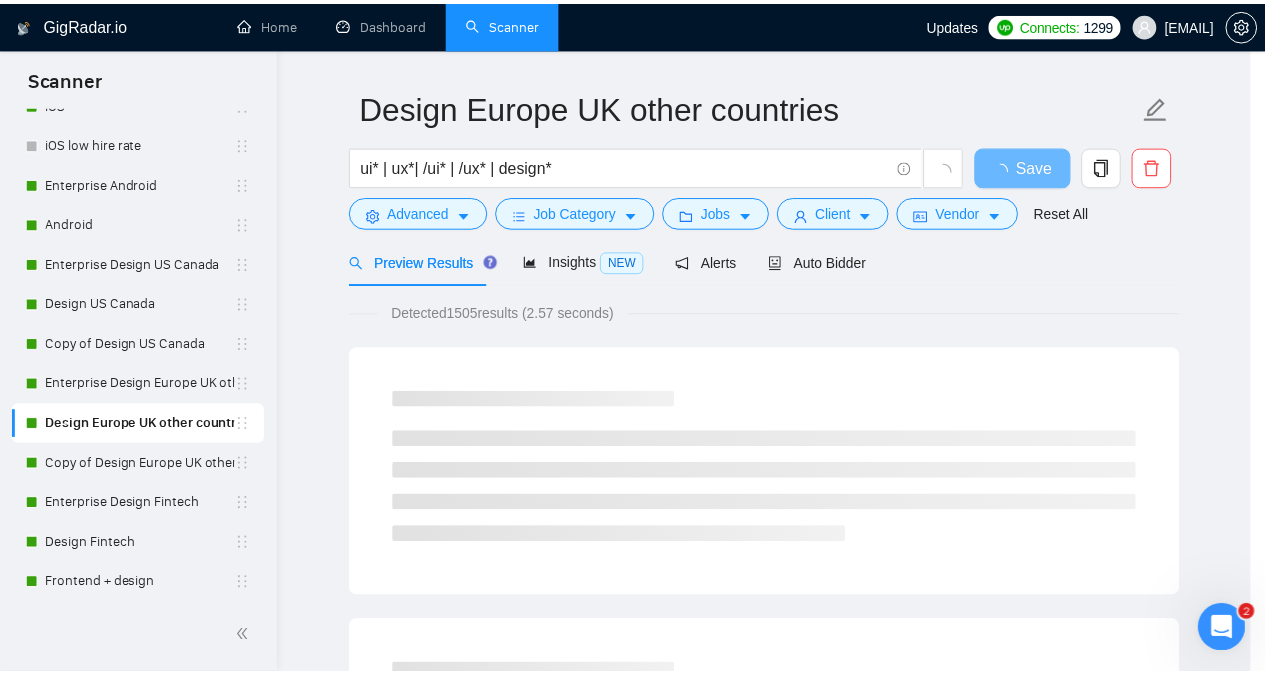 scroll, scrollTop: 57, scrollLeft: 0, axis: vertical 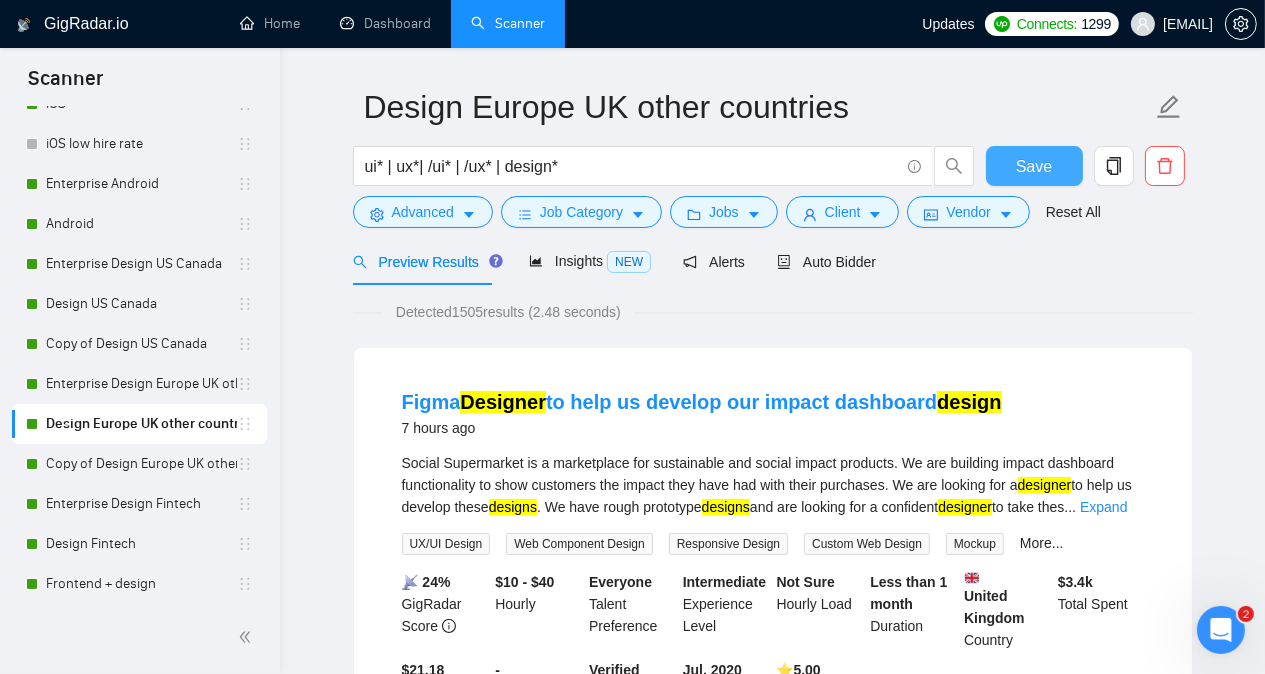 click on "Save" at bounding box center (1034, 166) 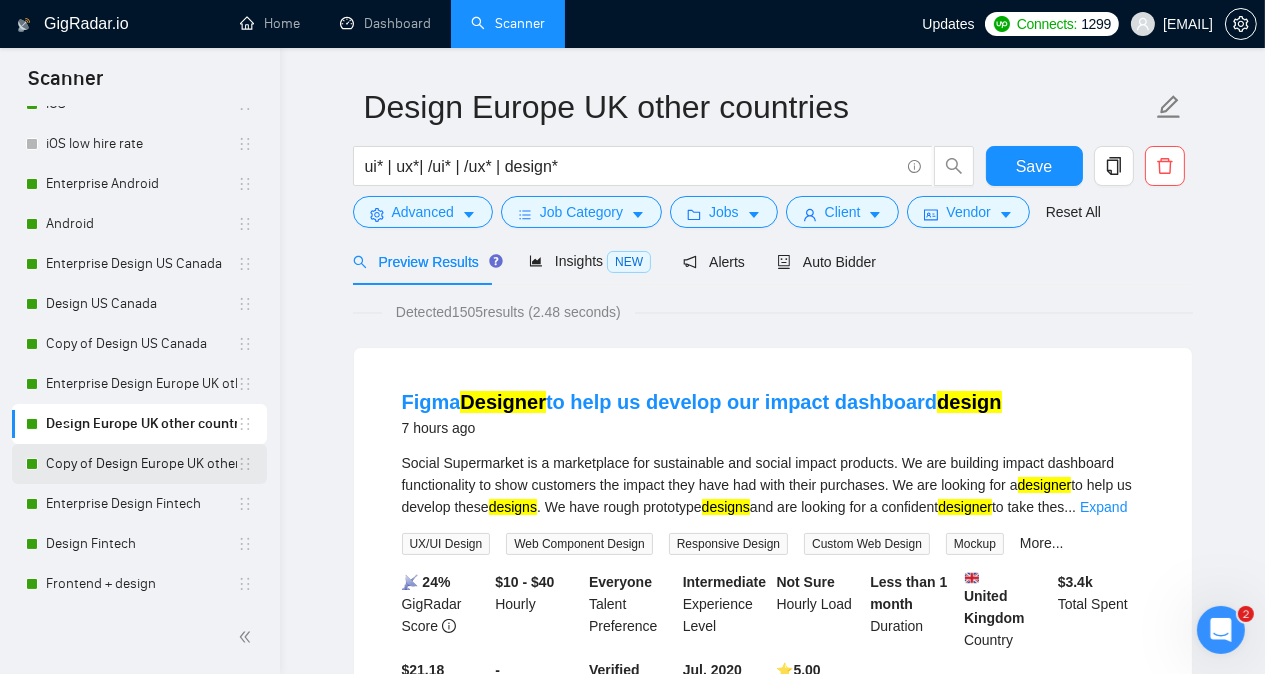 click on "Copy of Design Europe UK other countries" at bounding box center (141, 464) 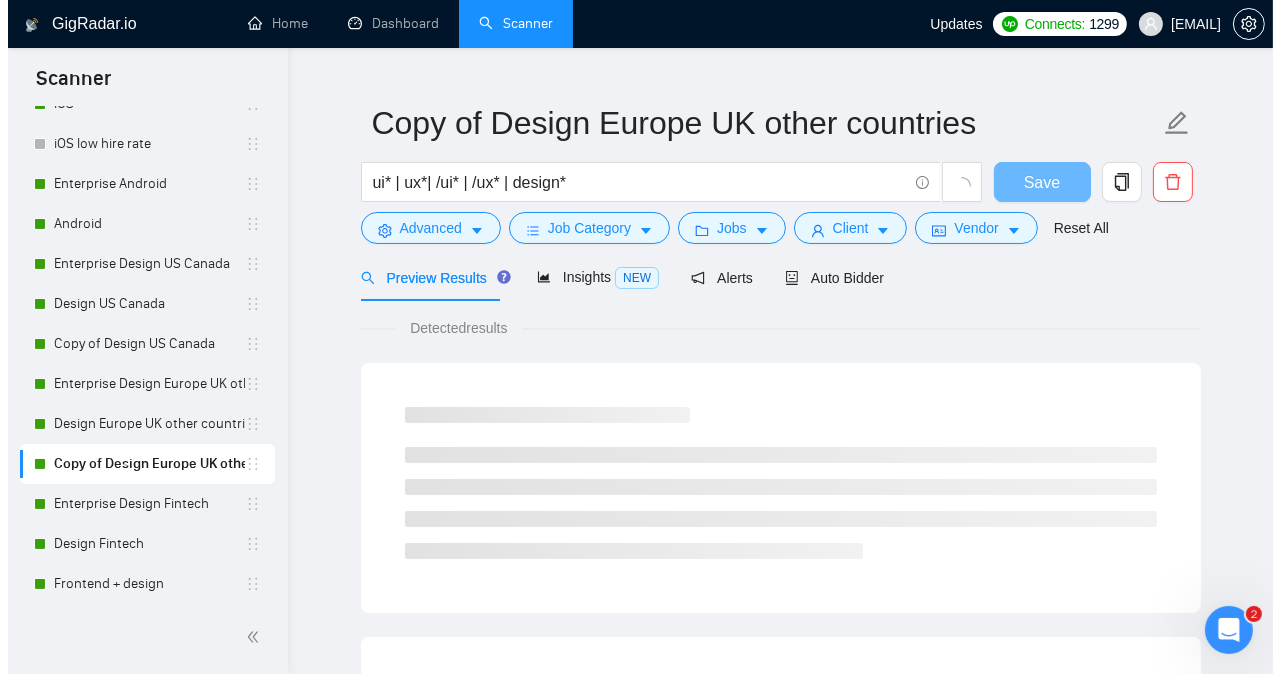 scroll, scrollTop: 55, scrollLeft: 0, axis: vertical 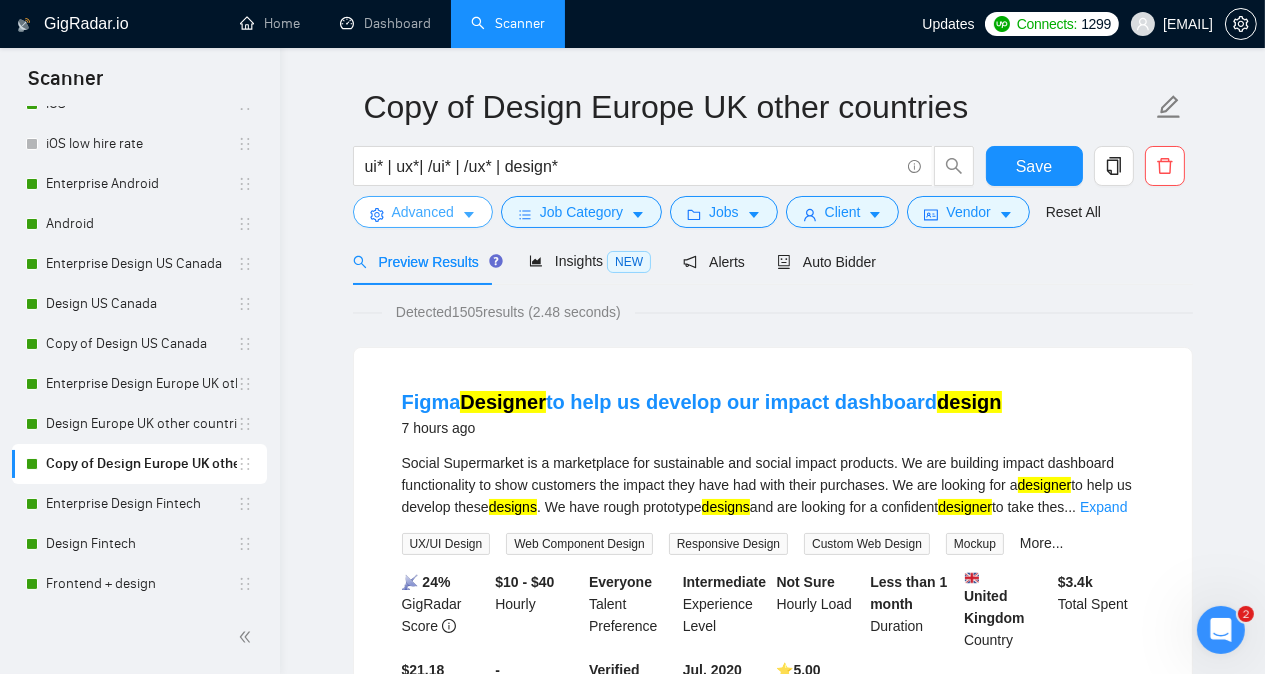 click on "Advanced" at bounding box center (423, 212) 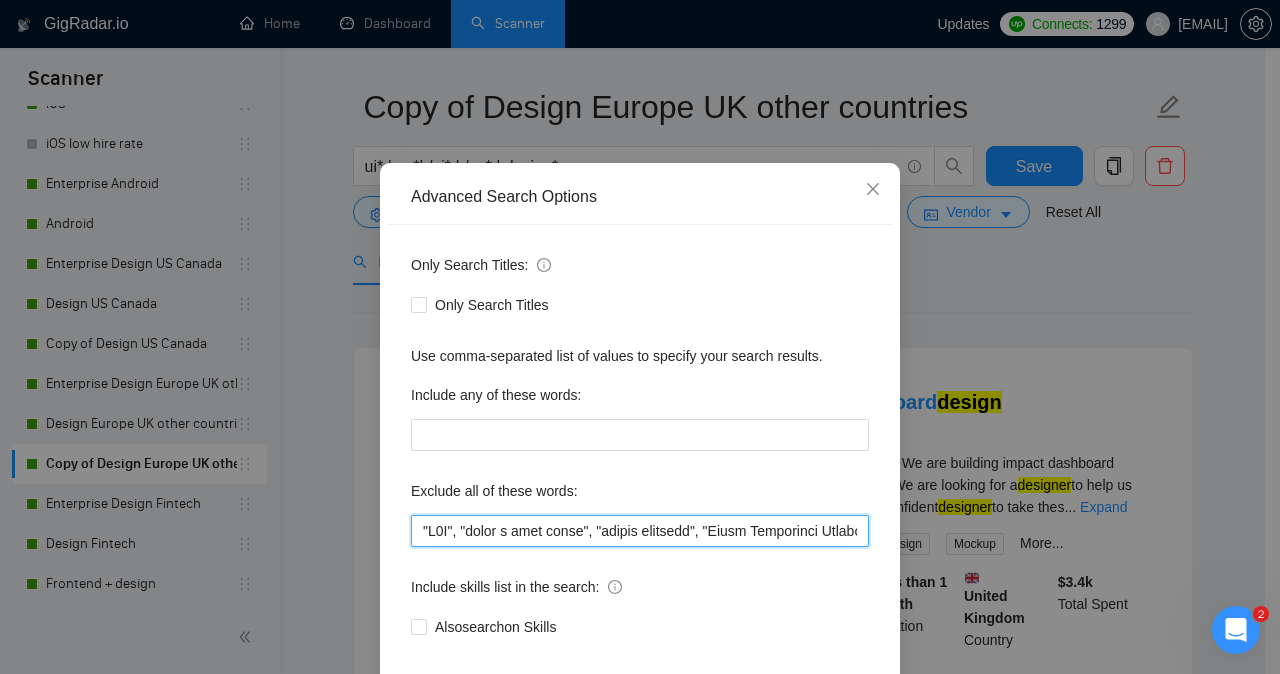click at bounding box center [640, 531] 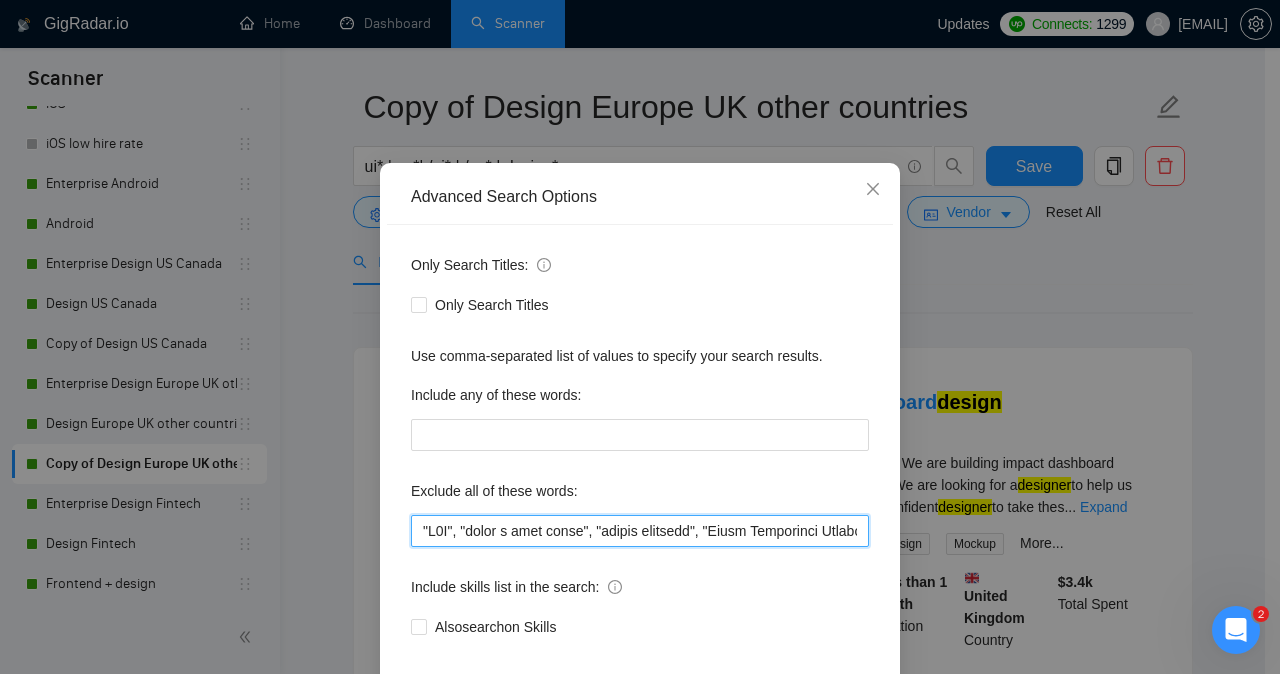 paste on "Funnel Specialist" 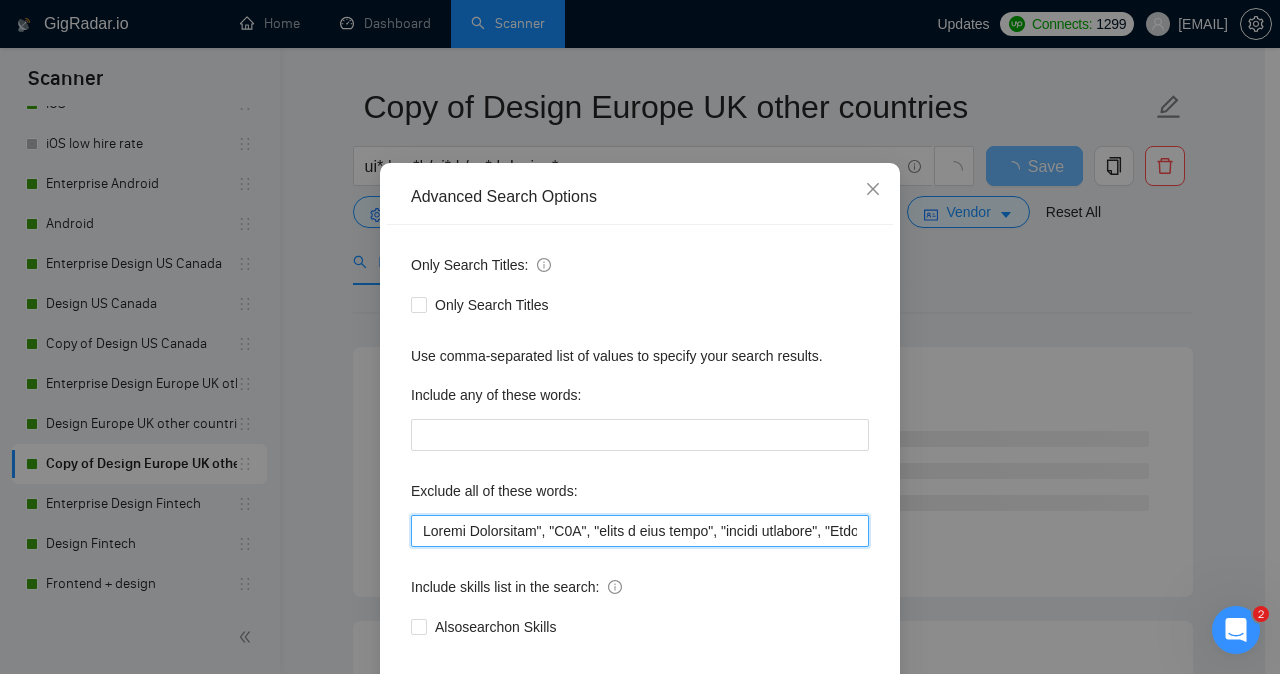 click at bounding box center (640, 531) 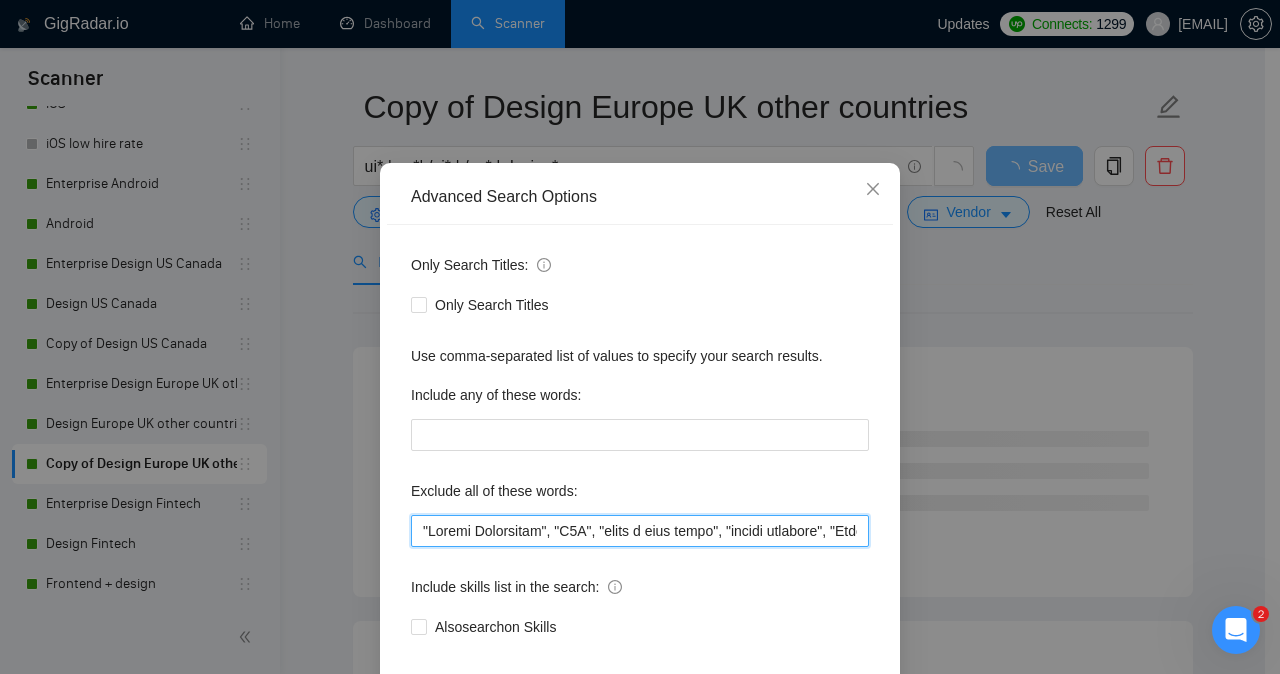 type on ""[FUNNEL SPECIALIST]", "[N8N]", "[SHARE A LOOM VIDEO]", "[VECTOR DATABASE]", "[CHIEF TECHNOLOGY OFFICER]", "([CTO])", [CTO], "[AUTOMATION EXPERT]", banner, Divi, Rust, Beaver, HighLevel, "[STM 32]", "[5-8 PAGE]", "[ONE PAGE]", "[ONE-PAGE]", MeloTTS, Piper, developer, dev, engineer, programmer, Squarespace, "[/DEVELOPER]", Salesforce, webform, Retool, Swing, "[AI ENGINE]", Boomi, "[MYSQL SKILLS]", "[FROM GITHUB]", Tron, "[POWER APPS]", GeneratePress, "[GENERATE BLOCKS PRO]", today, tomorrow, architect, Xano, MAUI, Magento, "[DESIGNER/BUILDER]", Drupal, Oxygen, "[INTEGRATION DEVELOPER]", HRIS, "[JAVA DEVELOPER]", algorithm, "[/IONIC]", Supabase, "[DATA SCIENTIST]", "[STORE OPTIMIZATION]", "([ASO])", "[DEVELOPER/ENGINEER]", "[HARDWARE DESIGN]", "[AGENT BUILDER]", ChatGPT Enterprise Expert*, ChatGPT API*, slow, SureCart, Design & Development*, "[IMPLEMENT AI AGENT]", ComfyUI, Diffusion, SysON, "([MBSE])", MBSE, Softr, Kajabi, "[TO FINALIZE]", "[WEBSITE EDITOR]", "[AI CHAT ENGINEER]", Unbounce, "[DO IT IN AN HOUR]", "***NO AGENCIES, ONLY EXPERT FREELANCERS/CONSULTANTS***", "***[NO AGENCIES]***", "***[ONLY EXPERT FREELANCER...]***"" 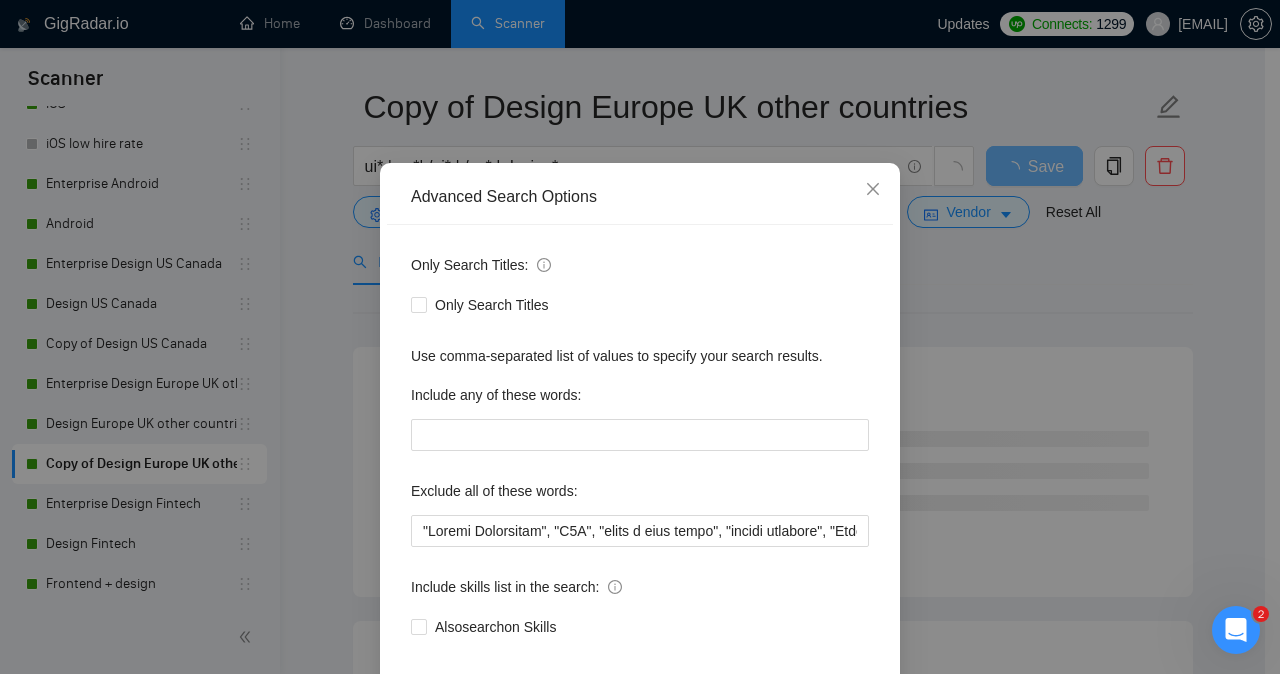 scroll, scrollTop: 154, scrollLeft: 0, axis: vertical 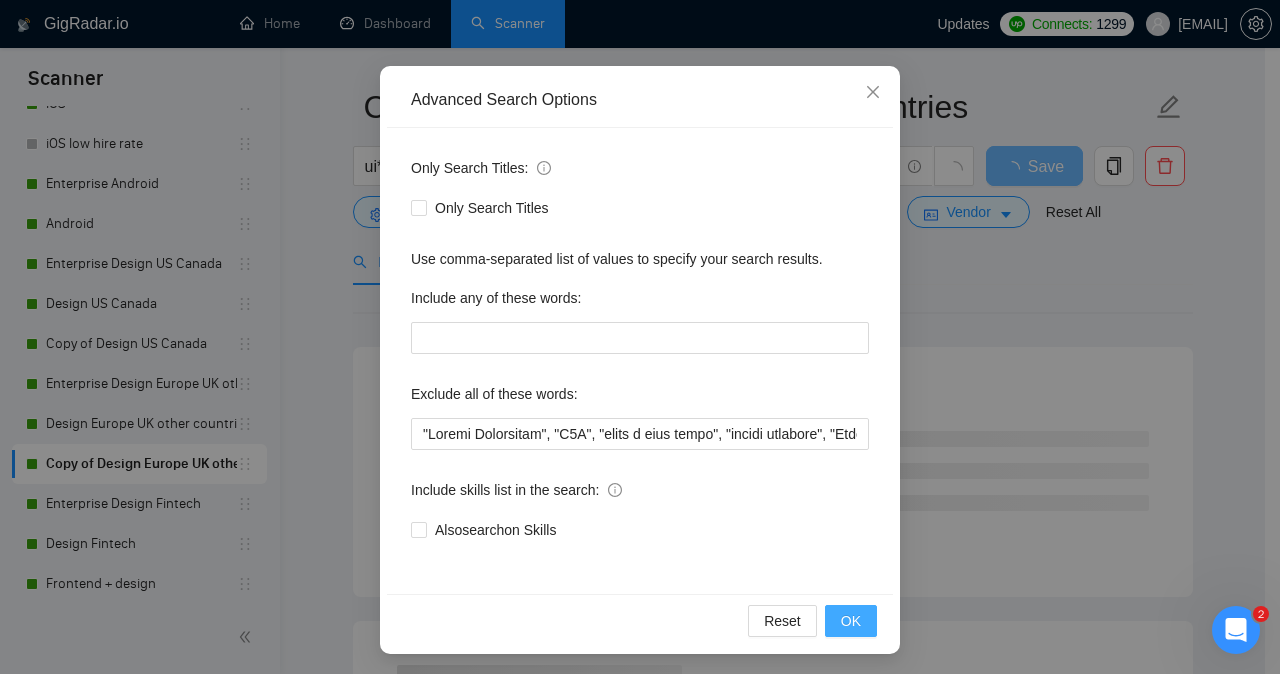 click on "OK" at bounding box center [851, 621] 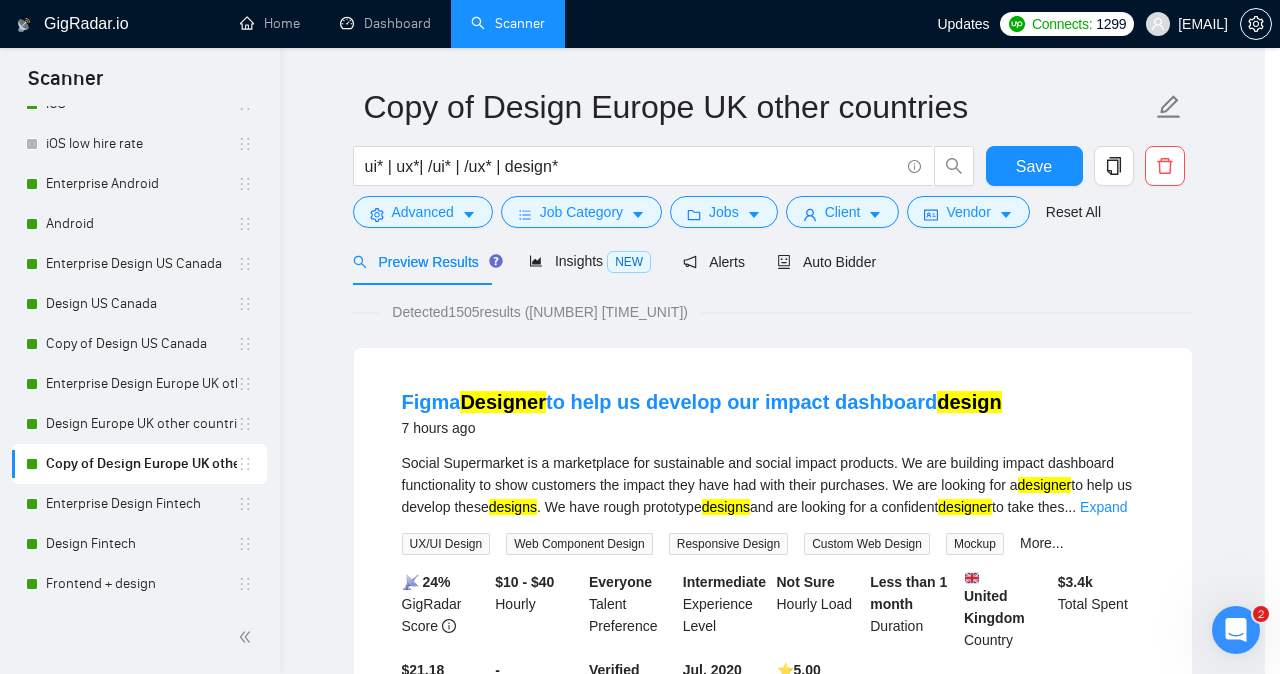 scroll, scrollTop: 57, scrollLeft: 0, axis: vertical 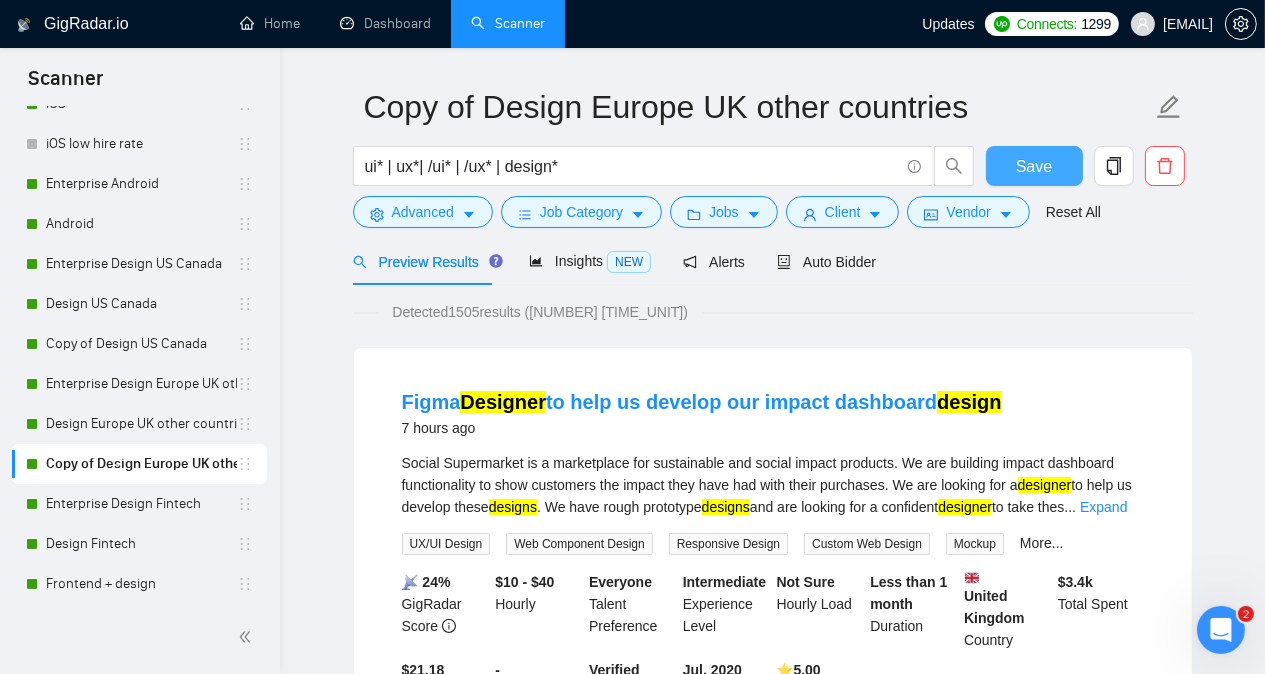 click on "Save" at bounding box center (1034, 166) 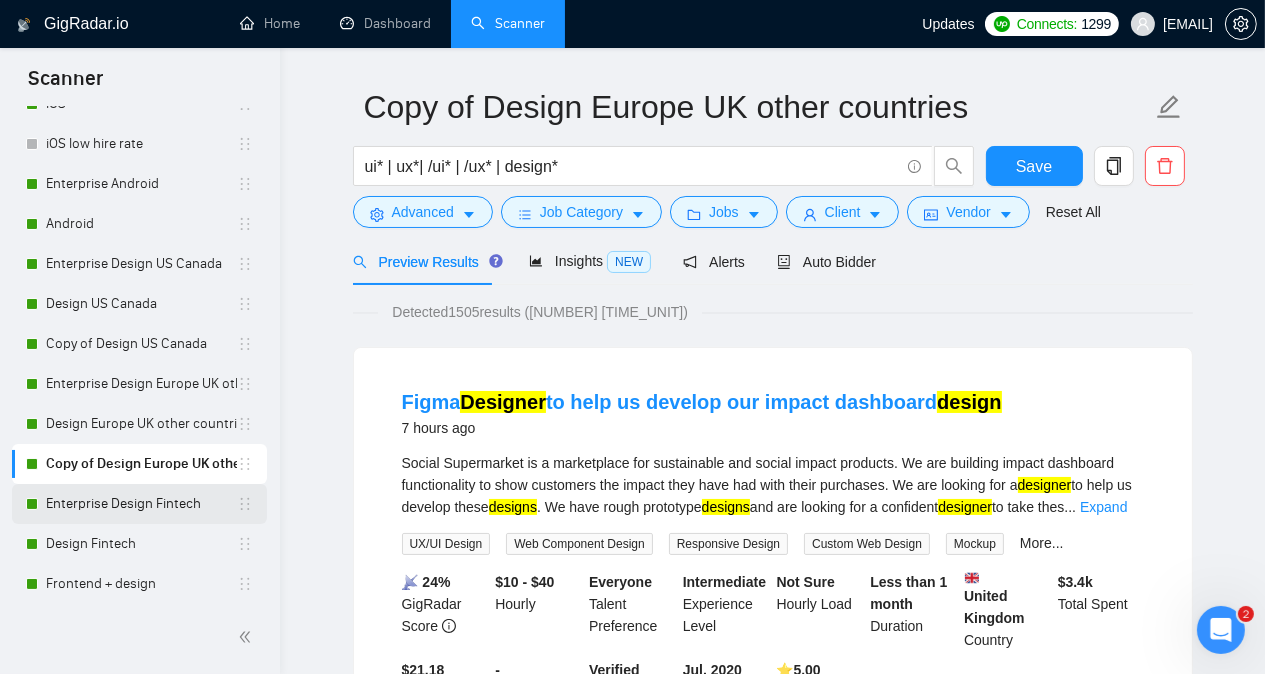 click on "Enterprise Design Fintech" at bounding box center [141, 504] 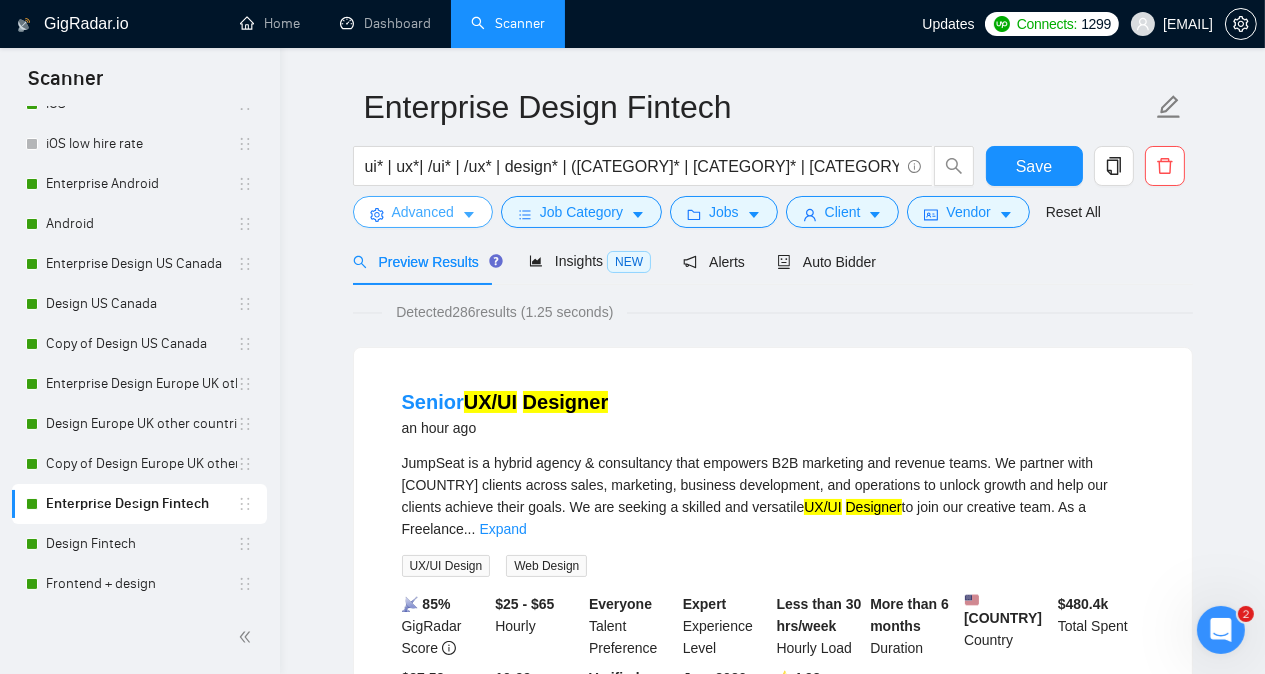 click on "Advanced" at bounding box center [423, 212] 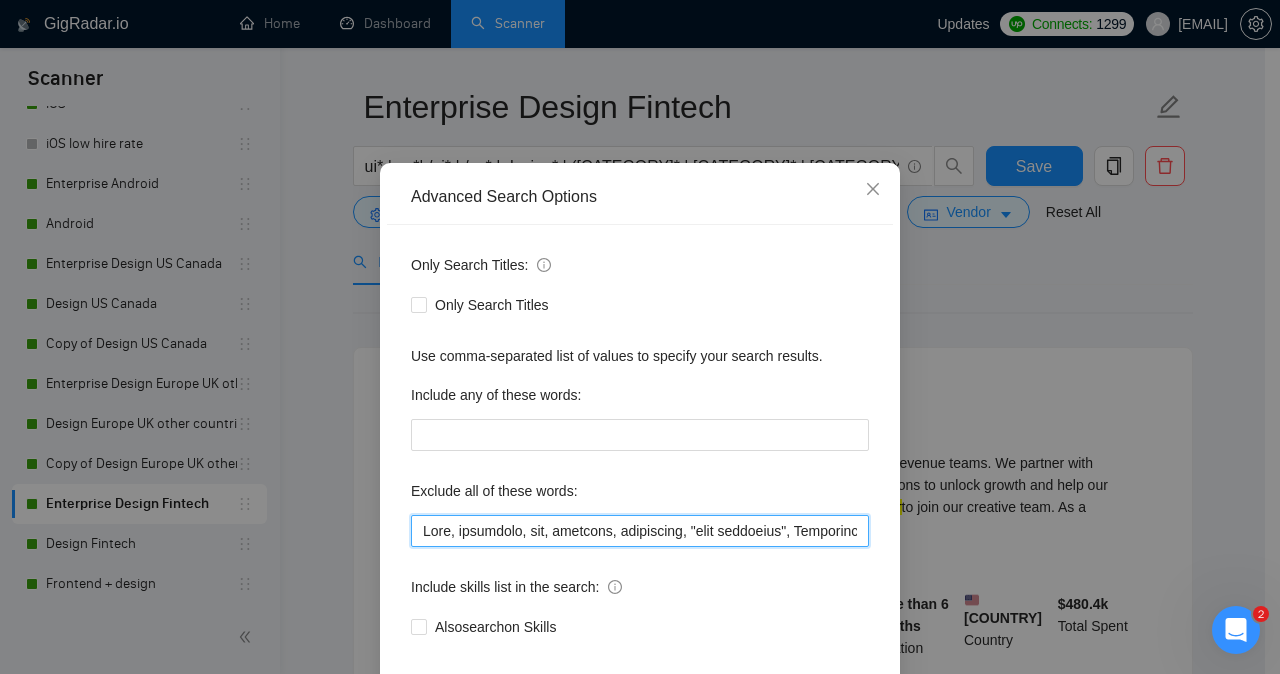 click at bounding box center [640, 531] 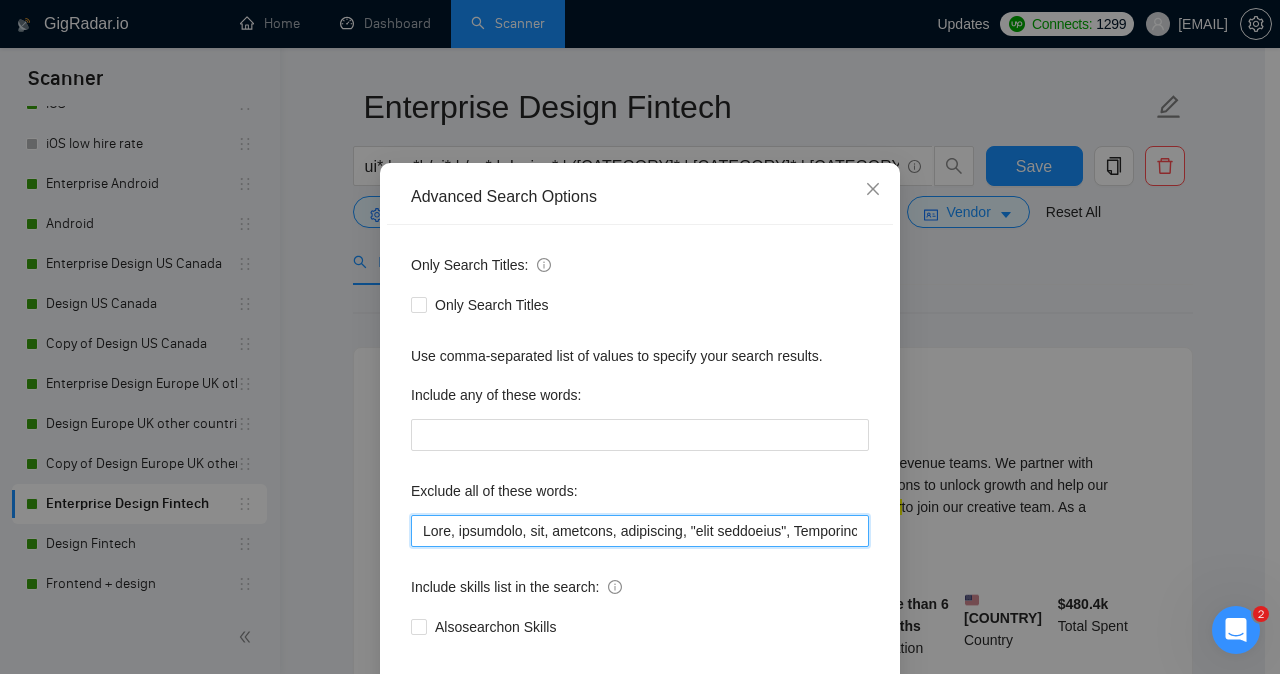 paste on "Funnel Specialist" 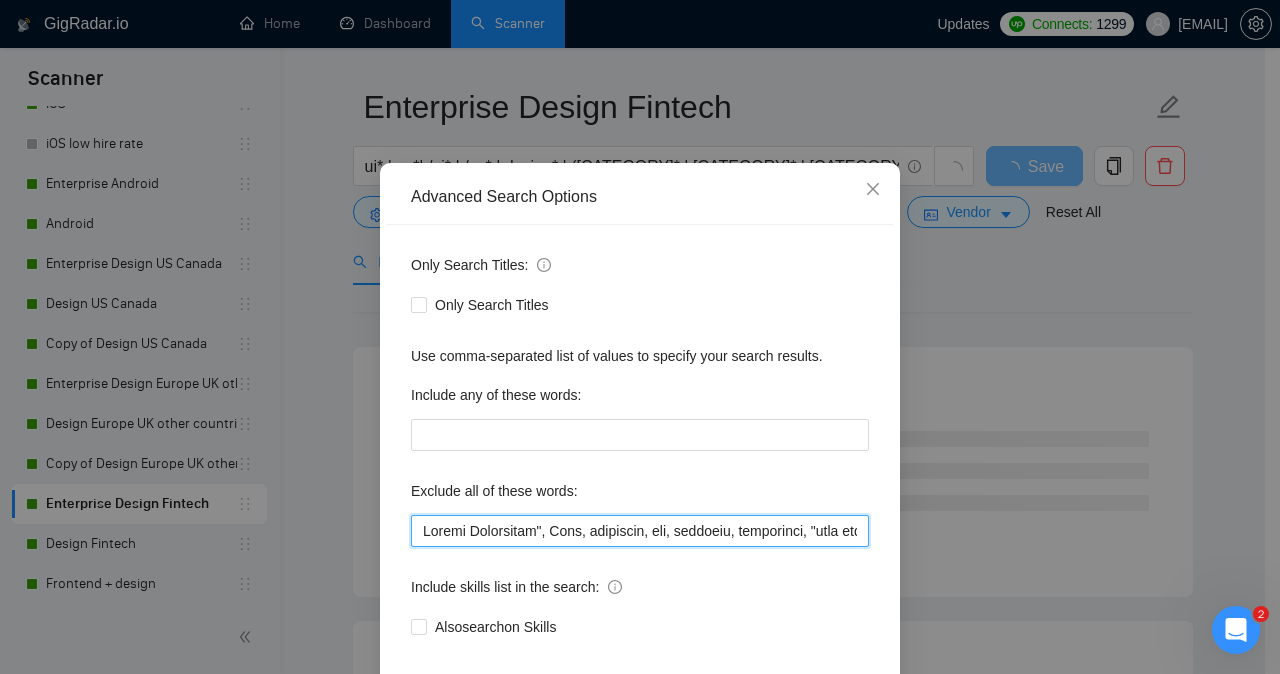 click at bounding box center [640, 531] 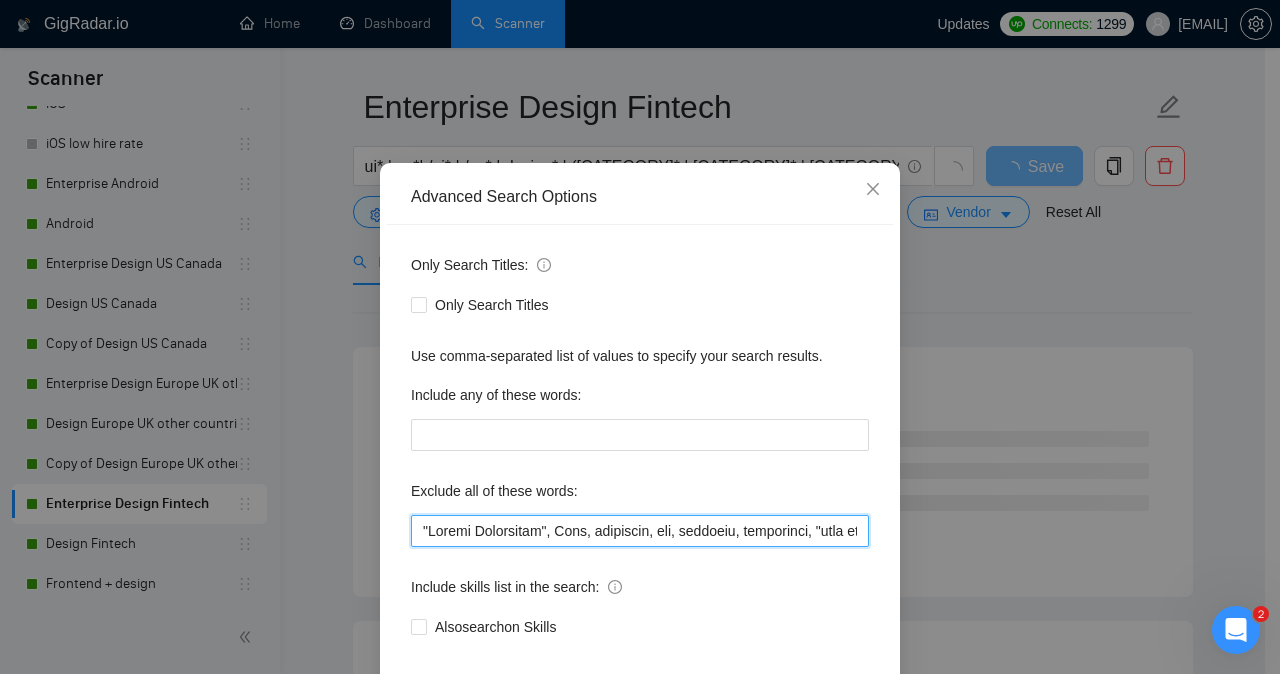 type on ""Funnel Specialist", Divi, developer, dev, engineer, programmer, "data retrieval", Leadpages, AppSheet, "to develop MVP", automation*, consultant*, prompt, "send a short Loom video", Lavana, SAP, Svelte*, "FRAMER.com", tvOS, "/Apple", "Lead Generation", Divi, Beaver, HighLevel, "STM 32", "5-8 page", "one page", "one-page", MeloTTS, Piper, Squarespace, "designer/developer", Cursor, Replit, v0, Salesforce, webform, Retool, Swing, "AI engine", Boomi, "MySQL skills", "from GitHub", Tron, "Power Apps", GeneratePress, "Generate Blocks Pro", [DATE], [DATE], architect, Xano, MAUI, Magento, "designer/builder", RAG, "platform development", Drupal, "Retrieval-Augmented", "(RAG)", Oxygen, HRIS, algorithm, "/Ionic", Supabase, "data scientist", "Store Optimization", "(ASO)", "developer/engineer", "hardware designer", "agent builder", "ChatGPT Enterprise Expert", "ChatGPT API", slow, SureCart, "Design & Development", "implement AI agent", ComfyUI, Diffusion, SysON, "(MBSE)", MBSE, Softr, Kajabi, "to finalize", "Website..." 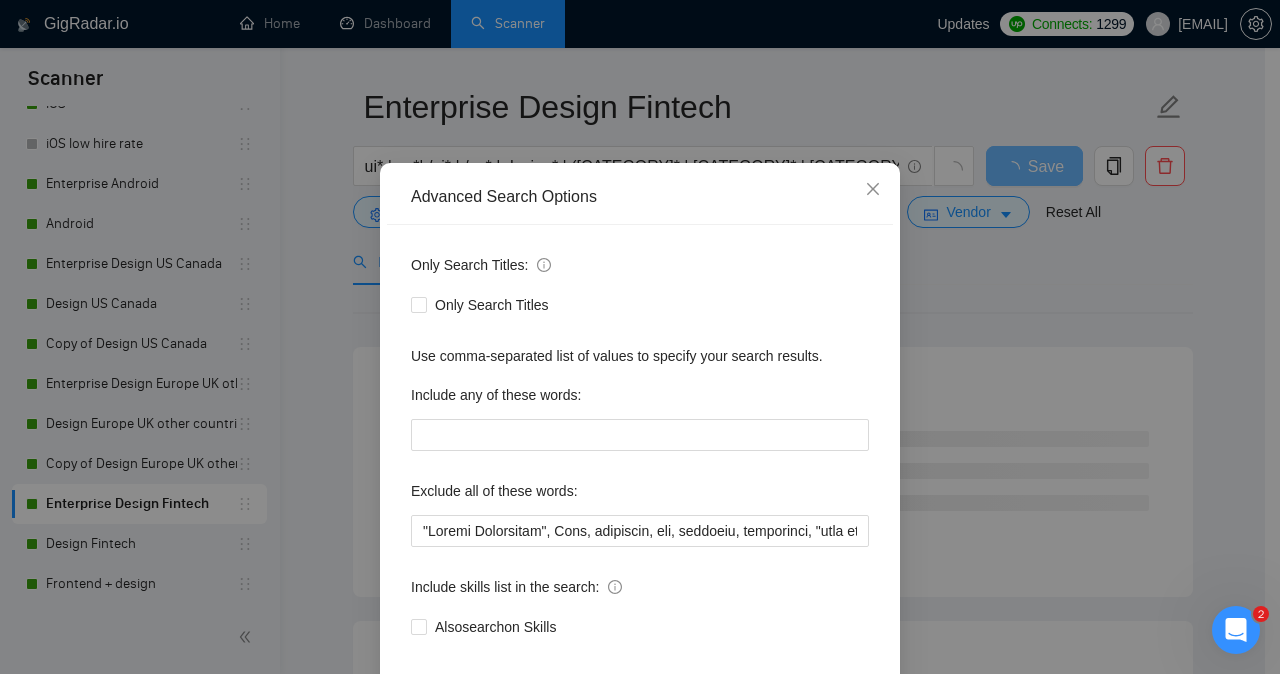 scroll, scrollTop: 157, scrollLeft: 0, axis: vertical 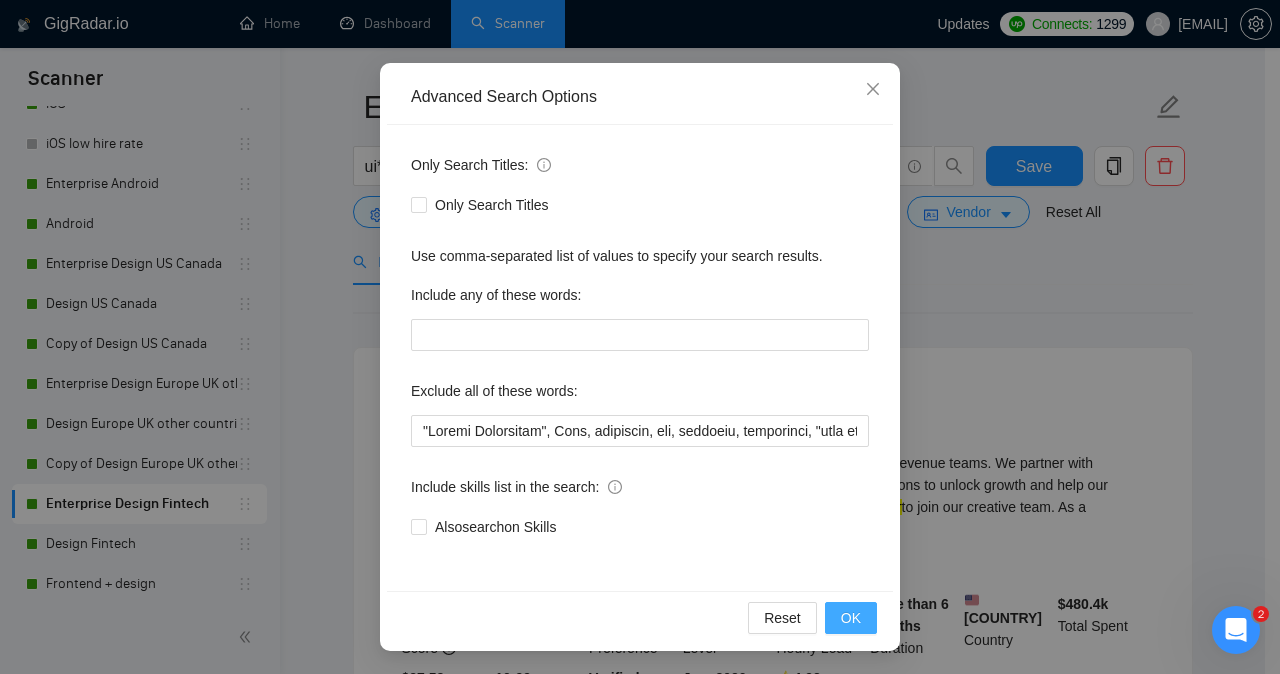 click on "OK" at bounding box center (851, 618) 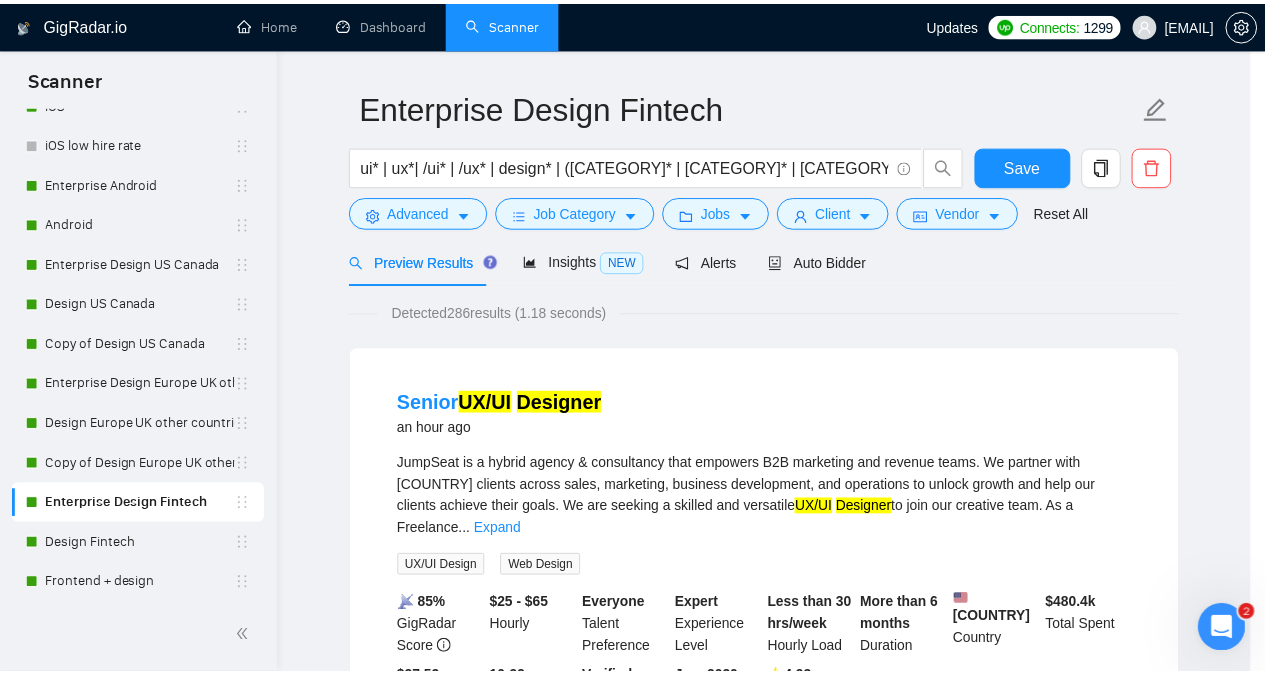 scroll, scrollTop: 57, scrollLeft: 0, axis: vertical 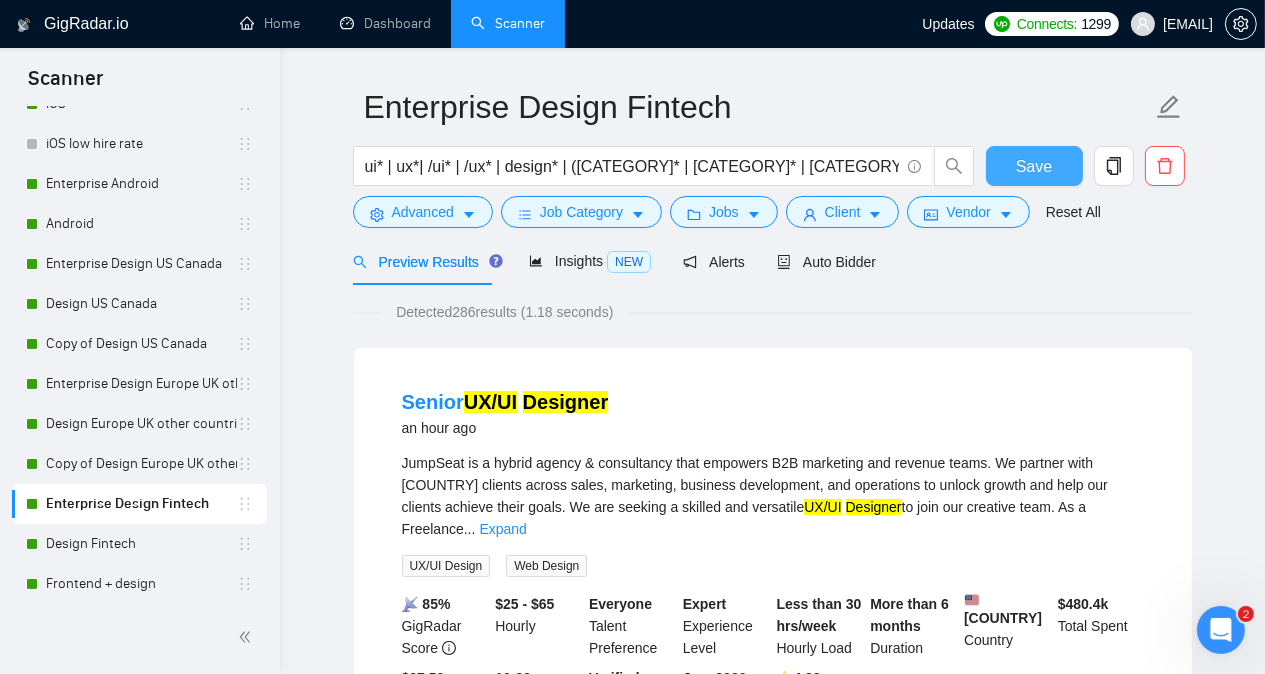 click on "Save" at bounding box center (1034, 166) 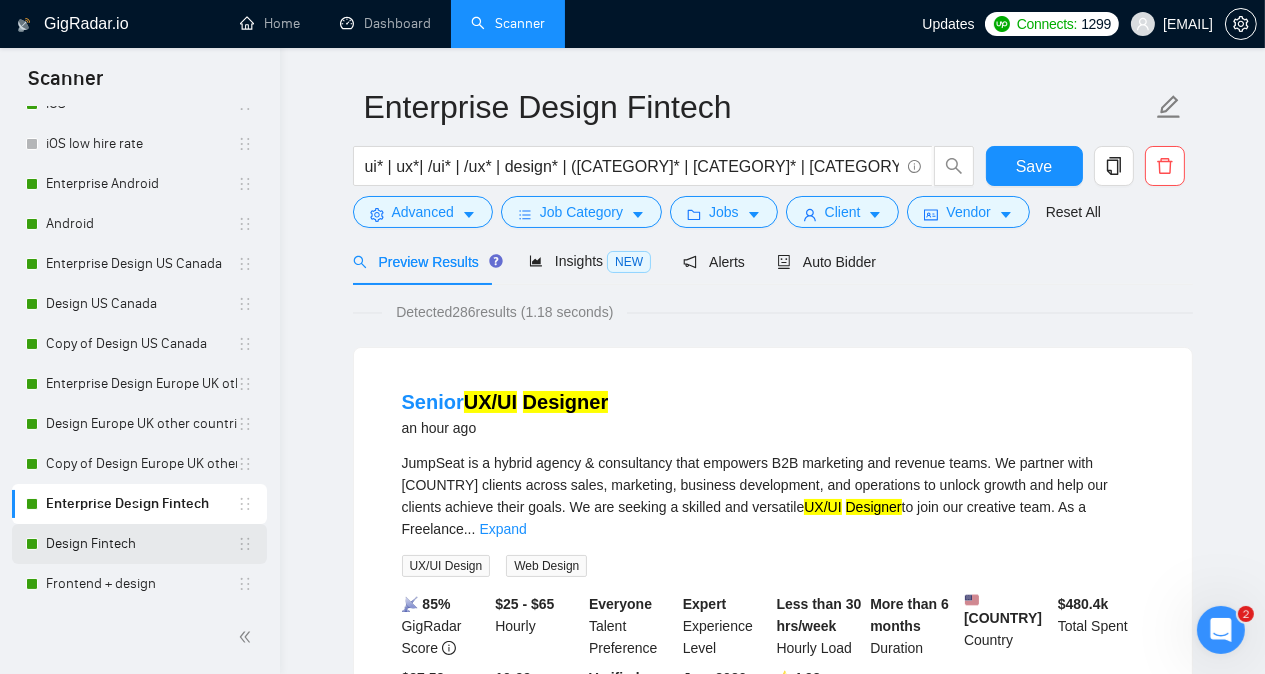 click on "Design Fintech" at bounding box center [141, 544] 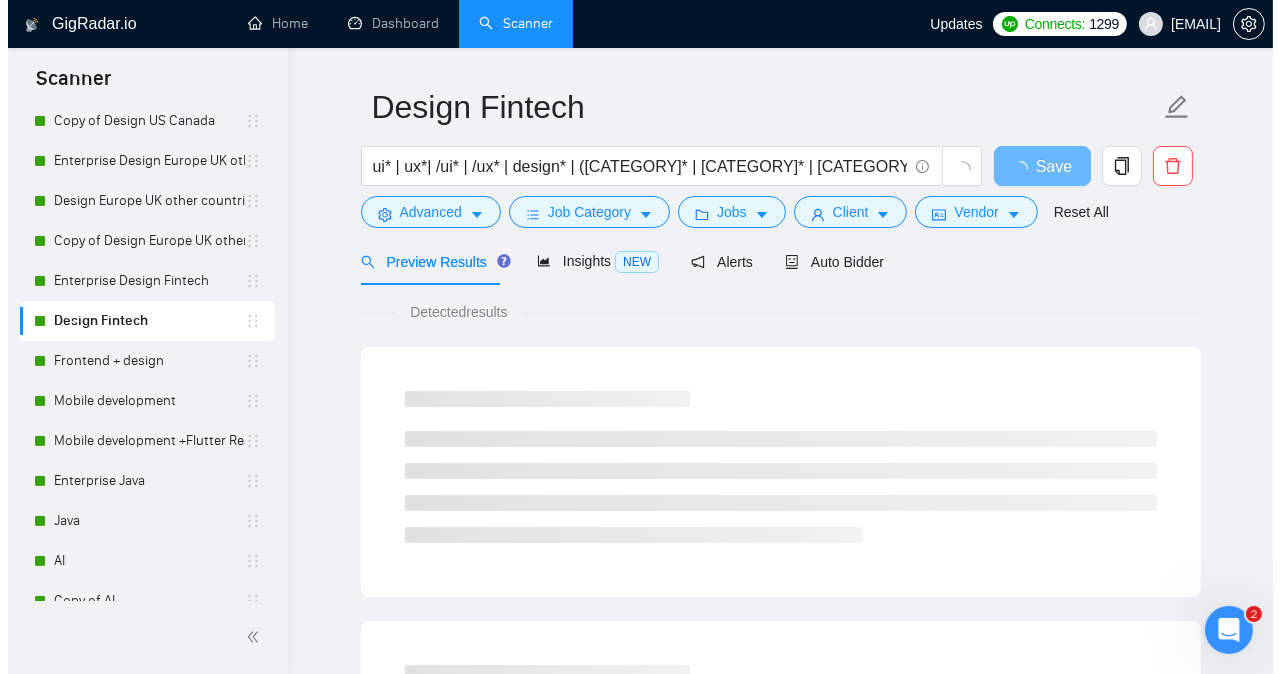 scroll, scrollTop: 1389, scrollLeft: 0, axis: vertical 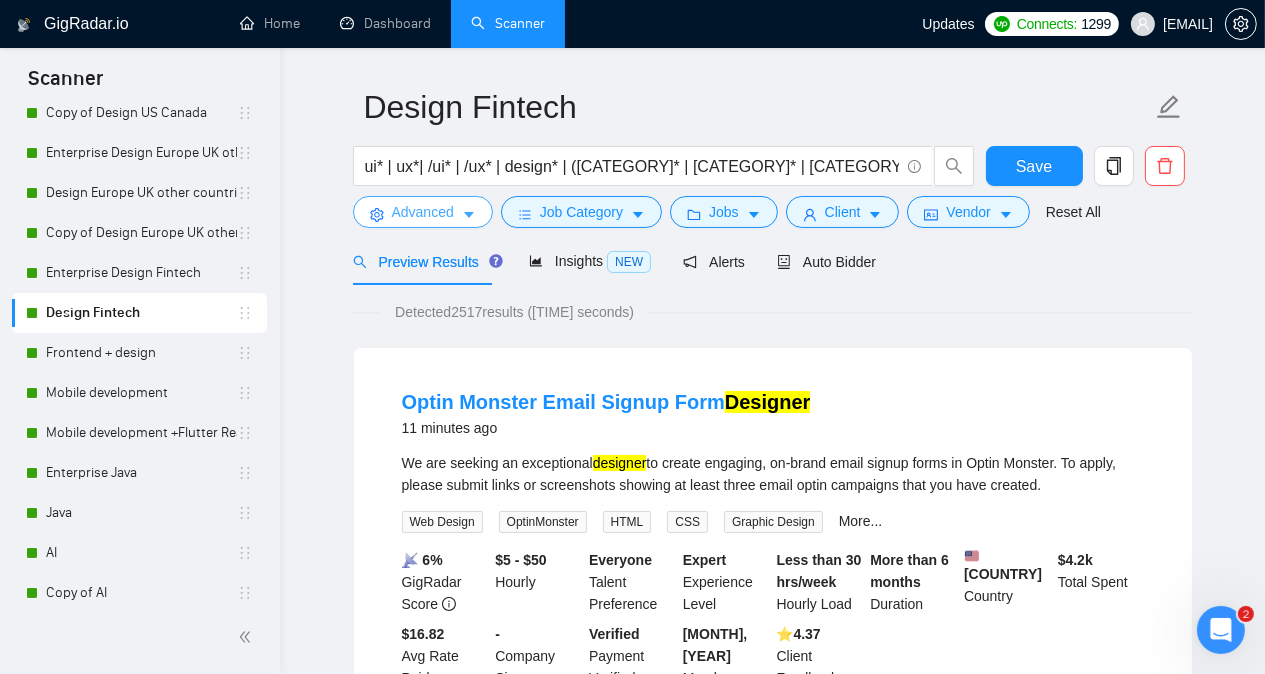 click on "Advanced" at bounding box center (423, 212) 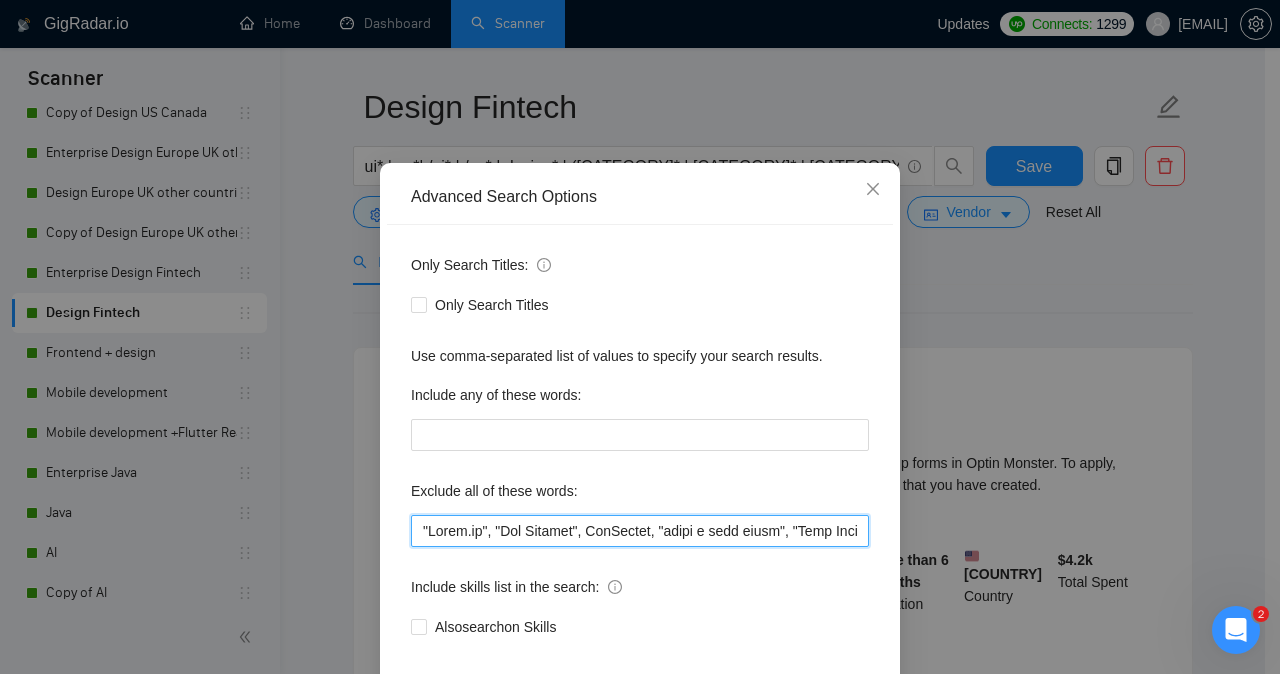 click at bounding box center [640, 531] 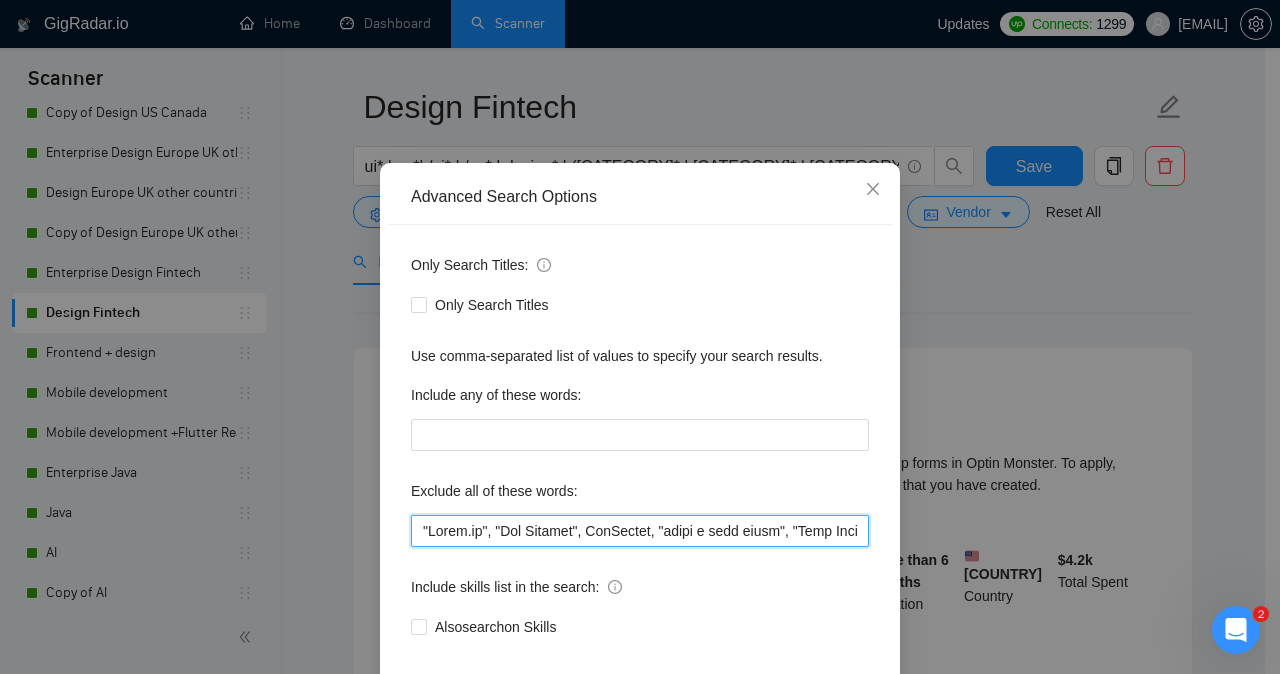 paste on "Funnel Specialist" 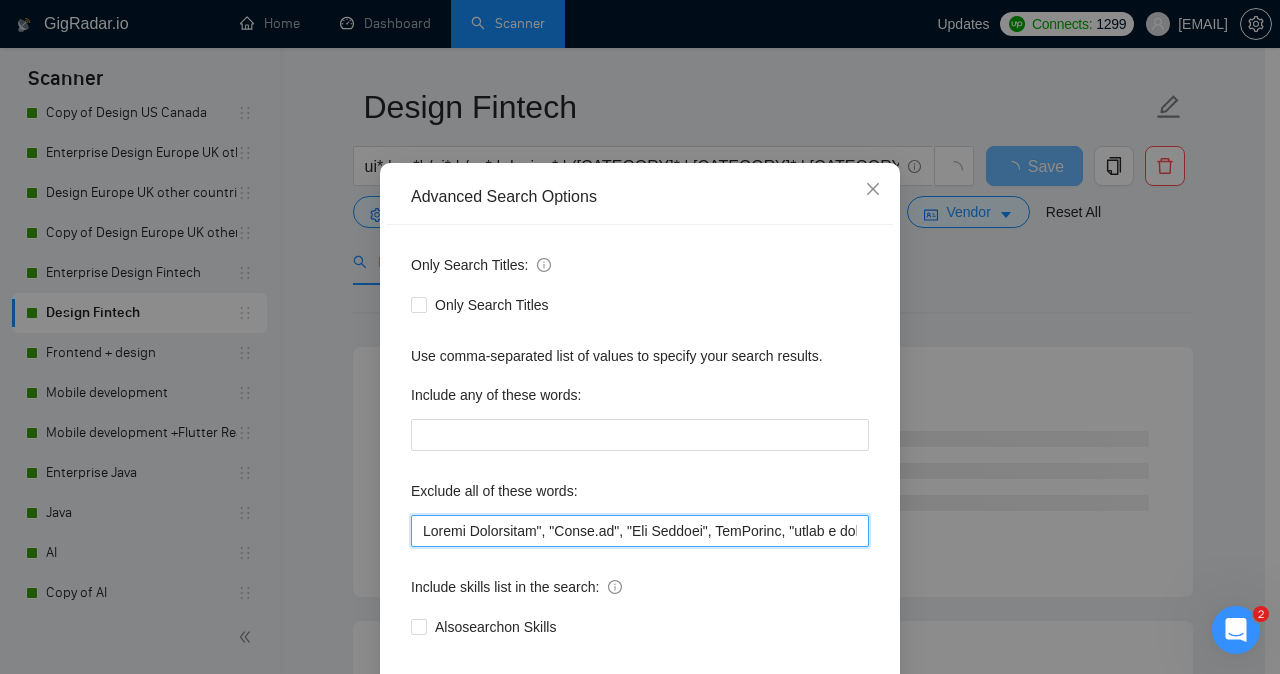 click at bounding box center (640, 531) 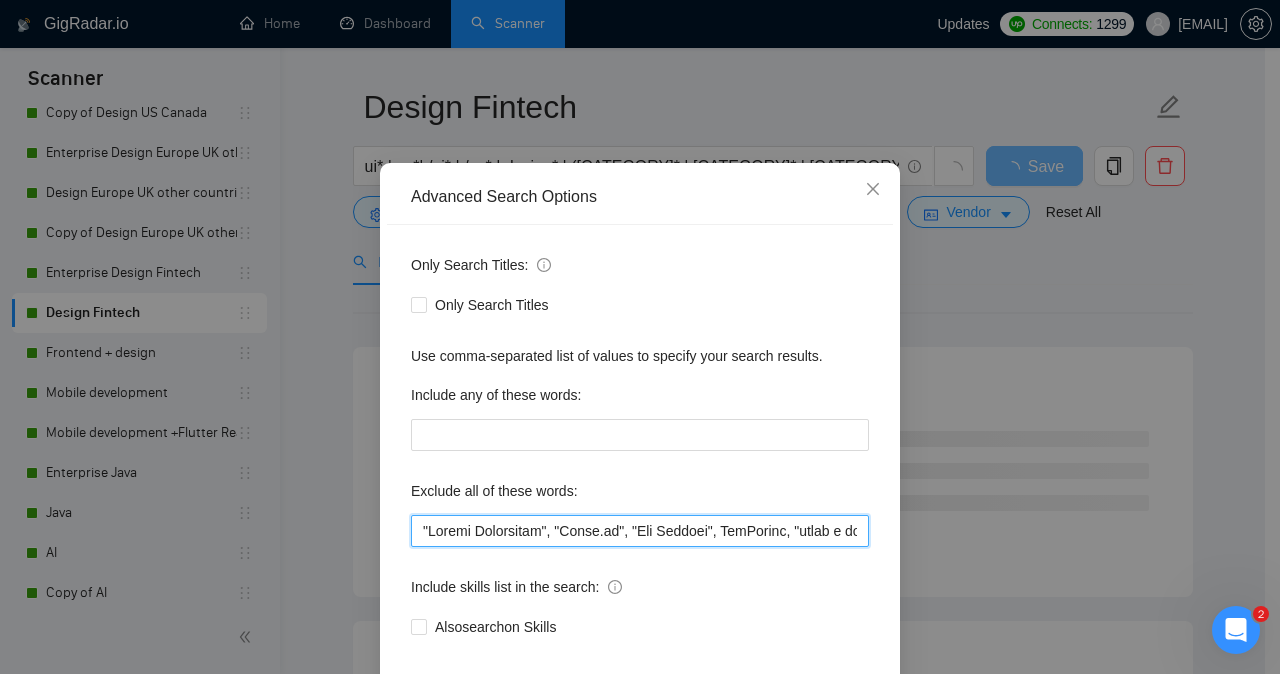 type on ""Funnel Specialist", "Swimm.io", "App Builder", AppSheets, "share a loom video", "Full Stack", GitBook, FieldHub, "Team Manager", RichText*, "PyQt6", Tkinter, "Art Director", canvas, train*, Ads, "Conversion Optimization", Thinkific, stablecoin*, Sheet, Notifications, "Chief Technology Officer", "(CTO)", CTO, gateway, Bangkok, "to develop a website", "to develop a web site", "Checkout.com", chargeback, Elementor, Breakdance, Plugin, "Smart cities Agency", "landing page", HubSpot, Copilot, SEO, redevelopment, "Create Front End", Upgrade, "to build website", GoDaddy, "[NUMBER]-[NUMBER] days", "Developer/Architect", "/Architect", Paytram, Carrd, "website developers", "website developer", Redis, "to build a backend", Cake, short, Cardano, "booking page", Jitter, "app developers", Integration, "ReactJS Developer", "**Build MVP", "build mvp", StoryBlok, email template, homepage, DataEngineer, ElasticSearch, banner, Crystal, Logi, Telerik, "website builder", funnel*, "Elasticfunnels.io", "System Integration", GPU, CLI, Graph, ..." 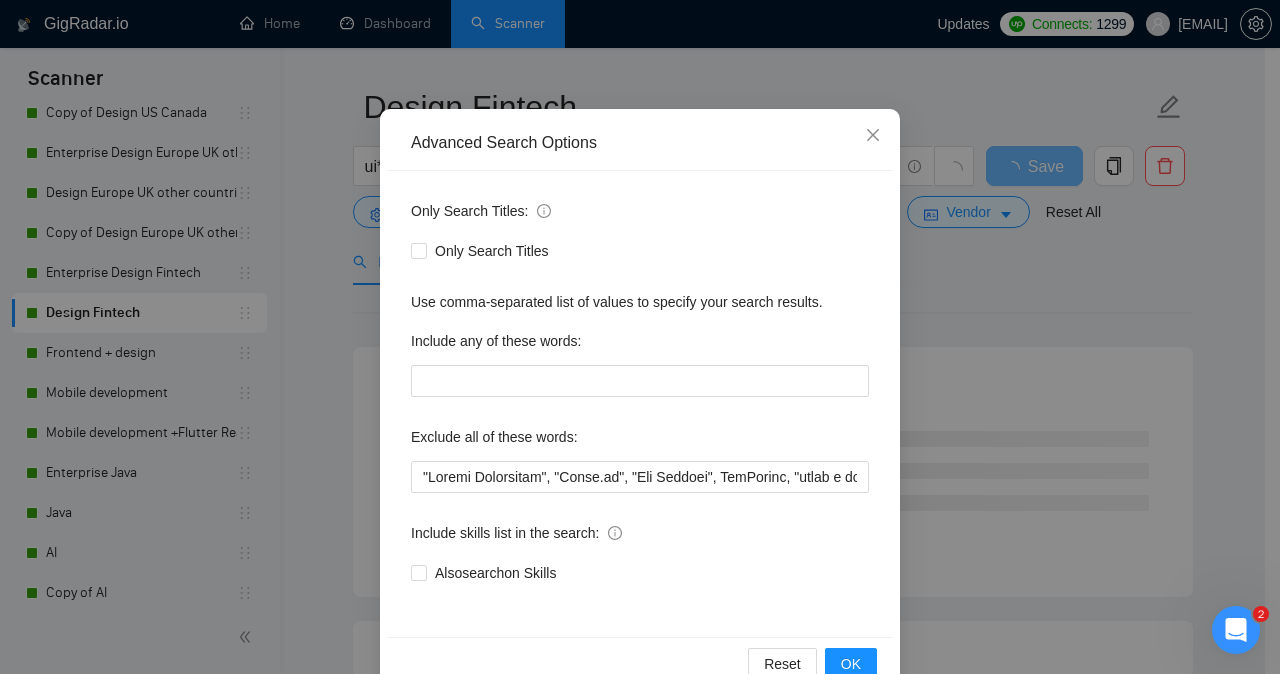 scroll, scrollTop: 157, scrollLeft: 0, axis: vertical 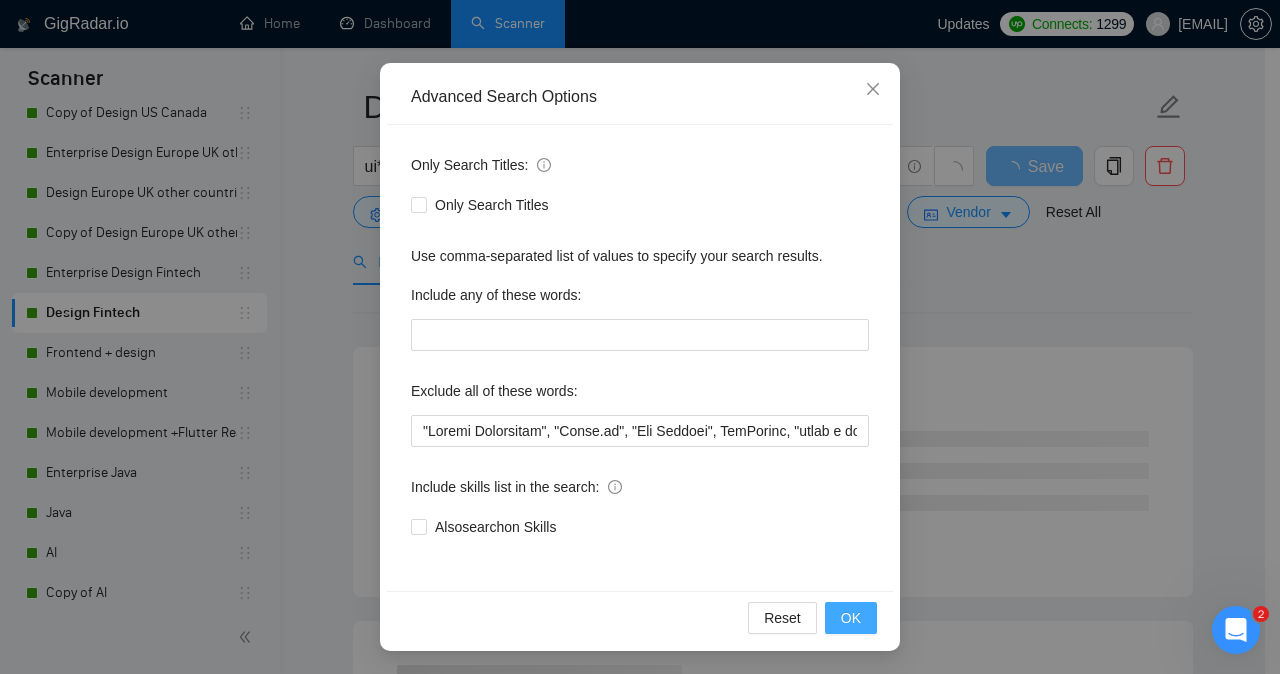 click on "OK" at bounding box center [851, 618] 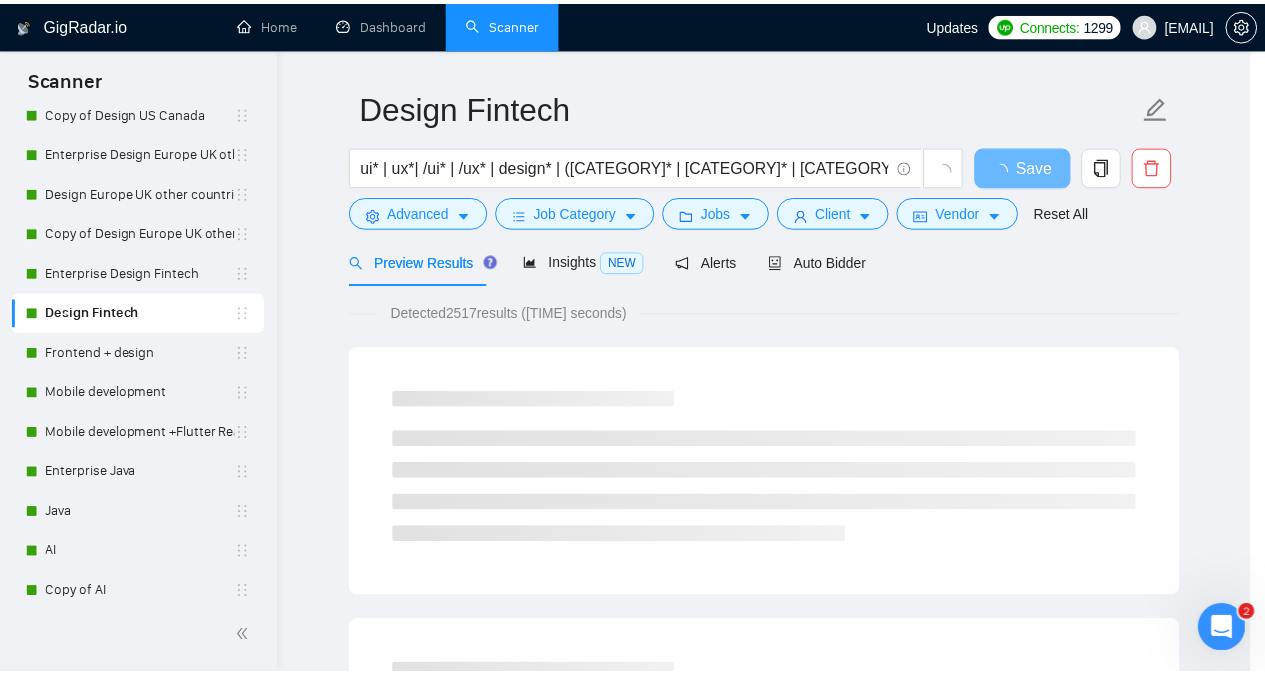 scroll, scrollTop: 57, scrollLeft: 0, axis: vertical 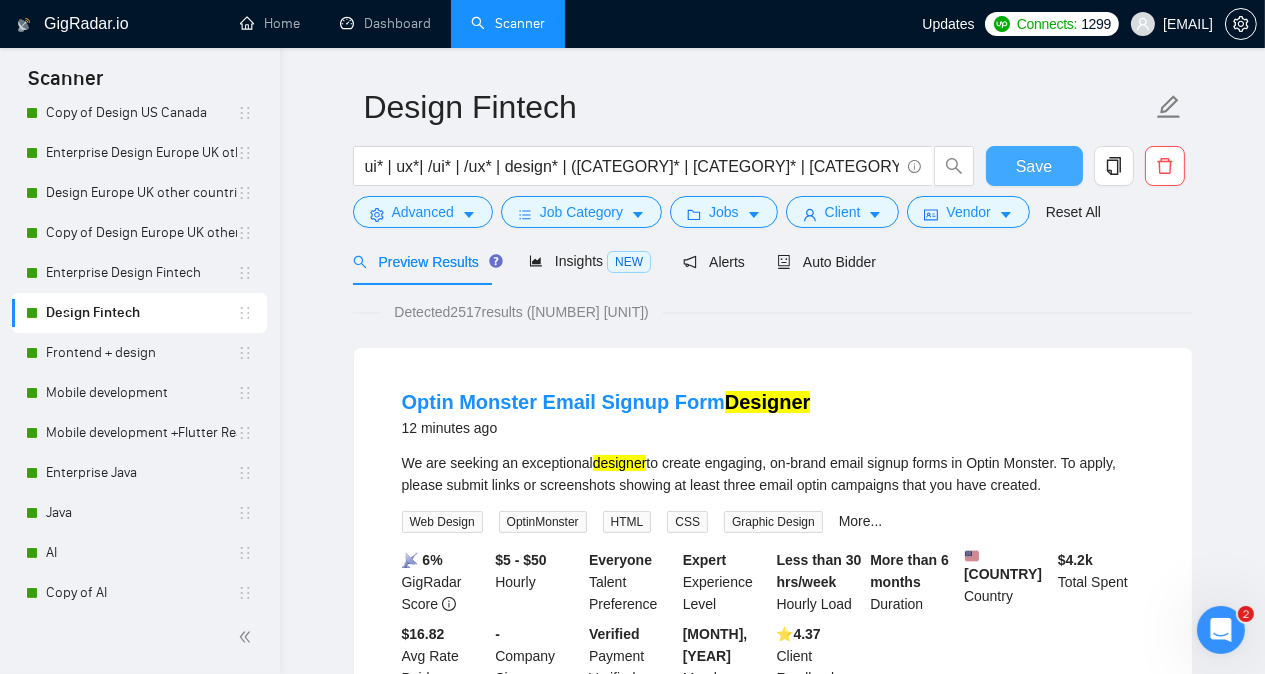 click on "Save" at bounding box center (1034, 166) 